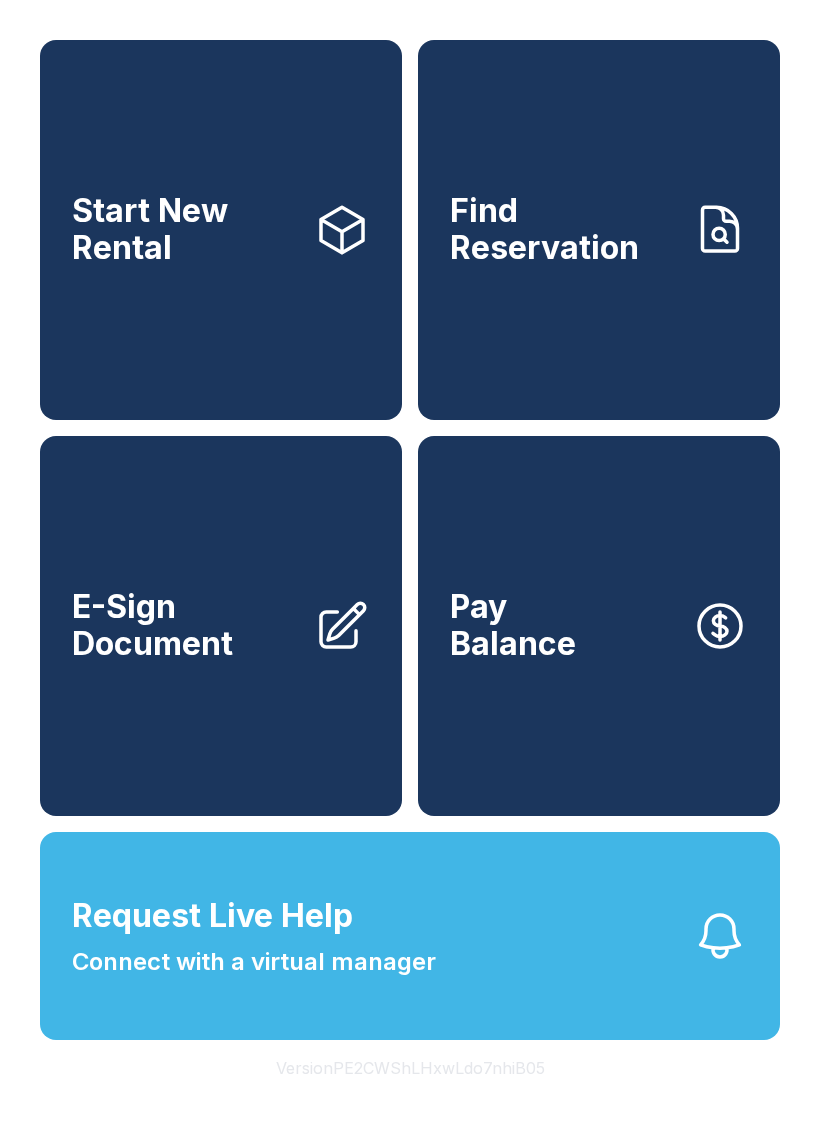 scroll, scrollTop: 0, scrollLeft: 0, axis: both 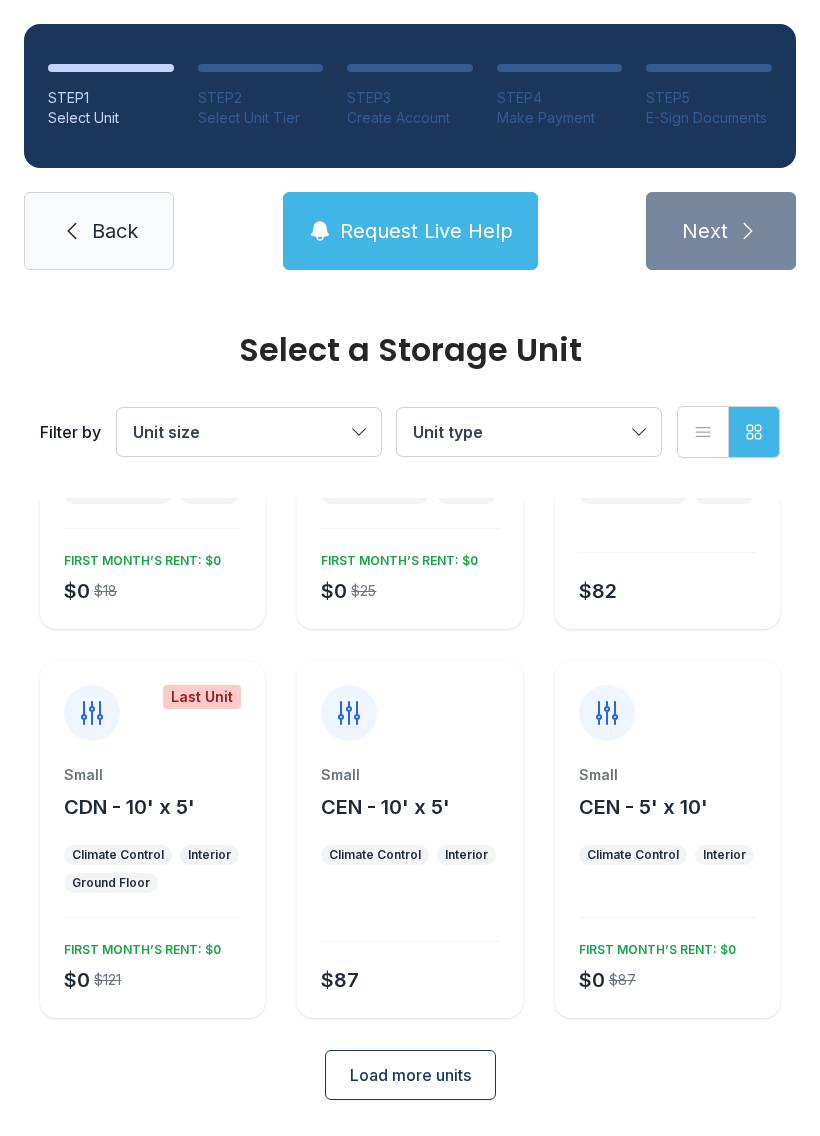 click on "Load more units" at bounding box center (410, 1075) 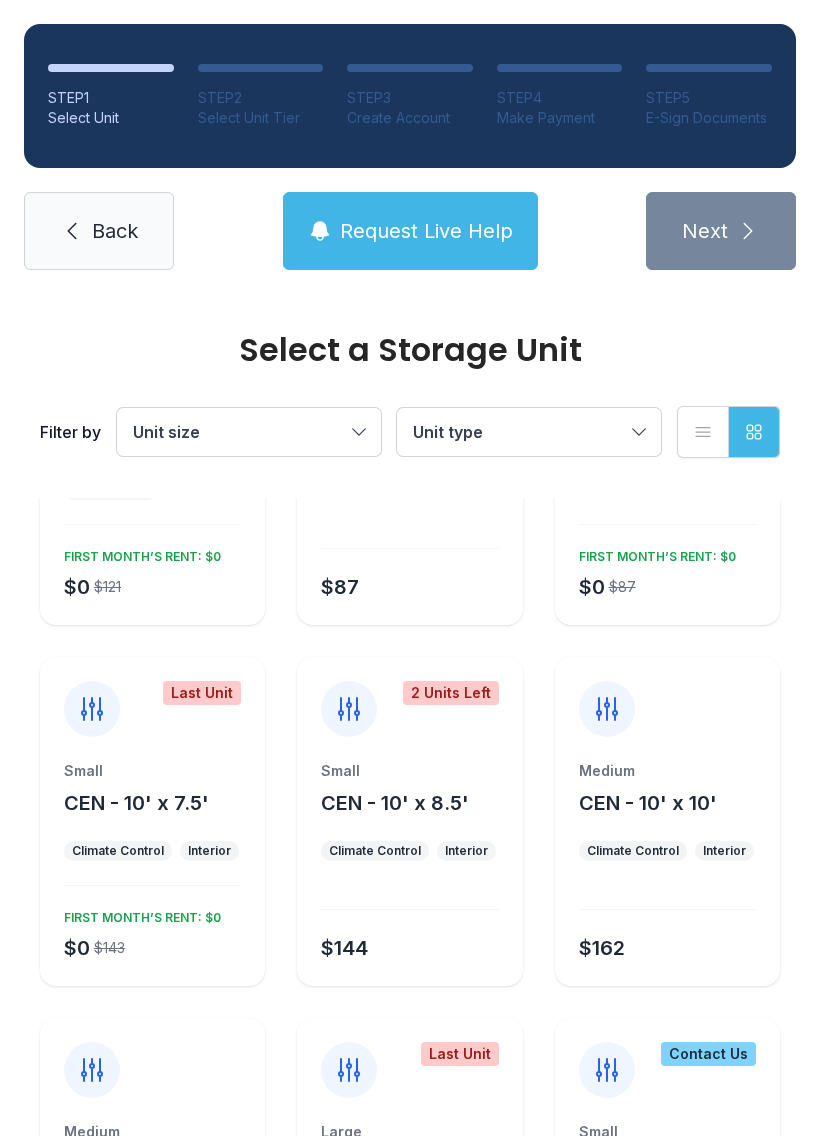 scroll, scrollTop: 607, scrollLeft: 0, axis: vertical 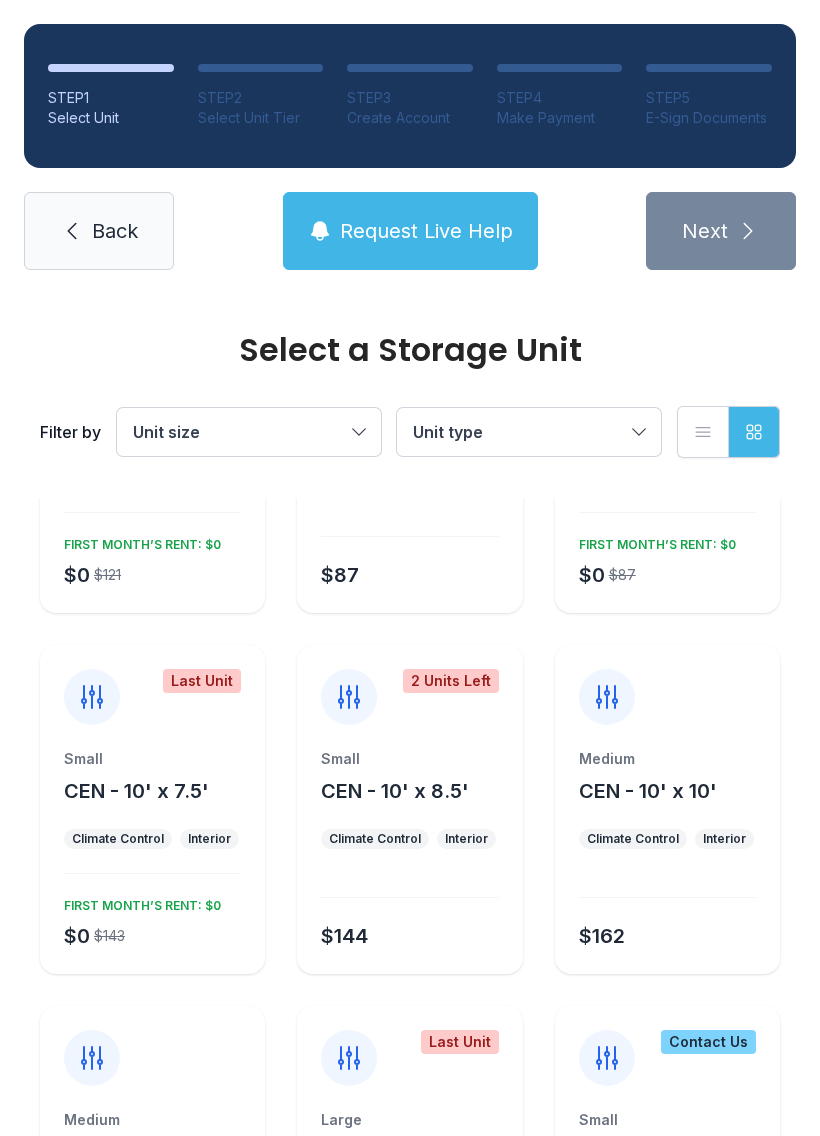 click on "Last Unit Small CEN - 10' x 7.5' Climate Control Interior $0 $143 FIRST MONTH’S RENT: $0" at bounding box center [152, 809] 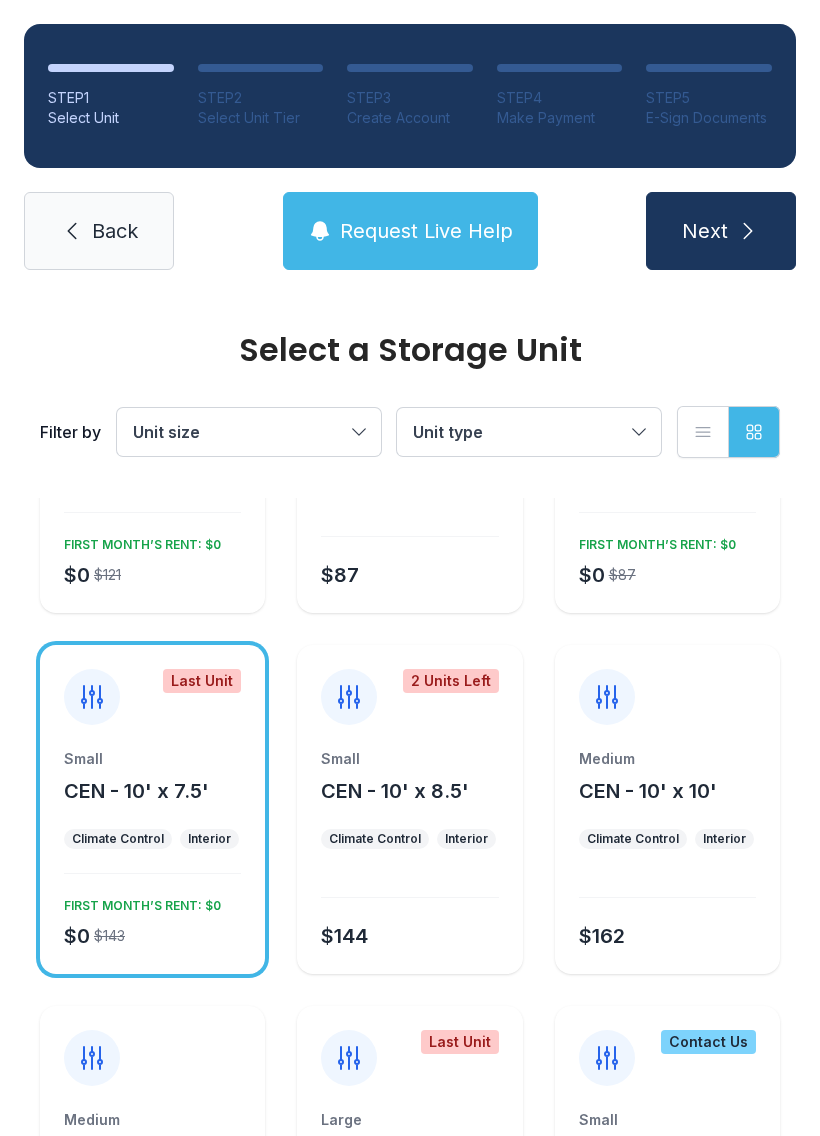 click on "Next" at bounding box center [705, 231] 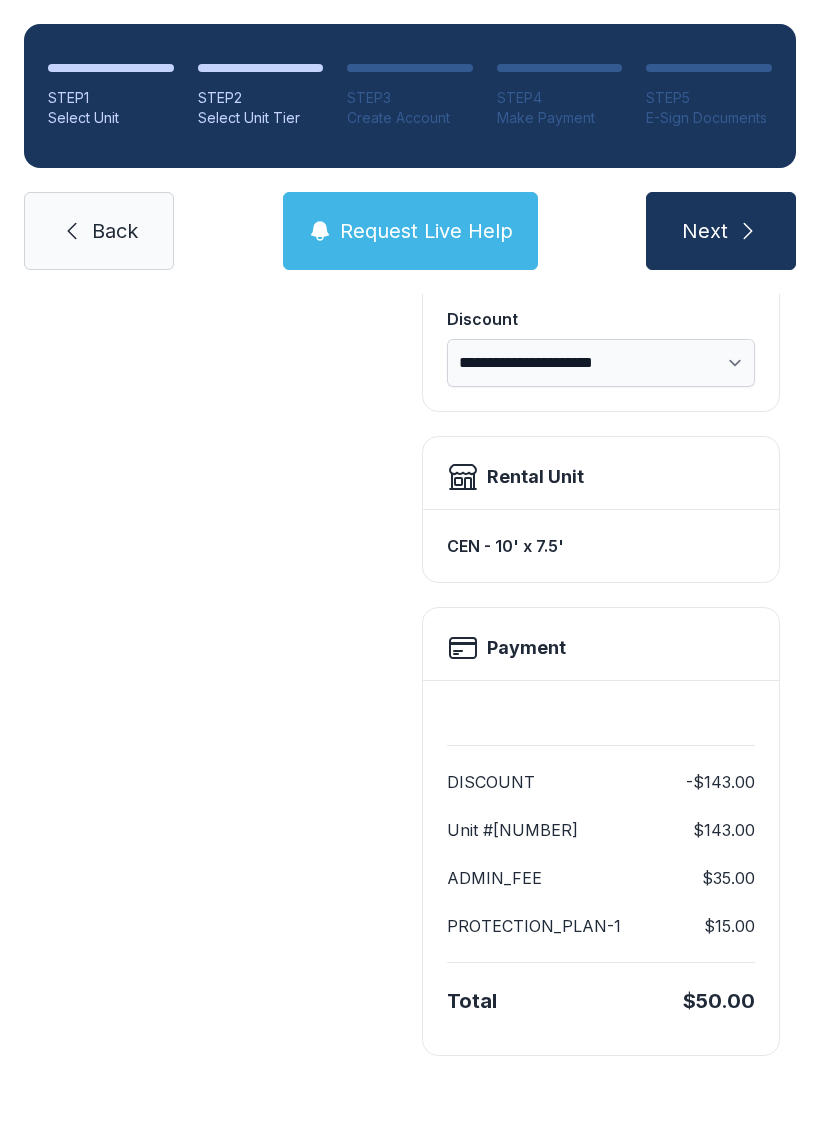 scroll, scrollTop: 0, scrollLeft: 0, axis: both 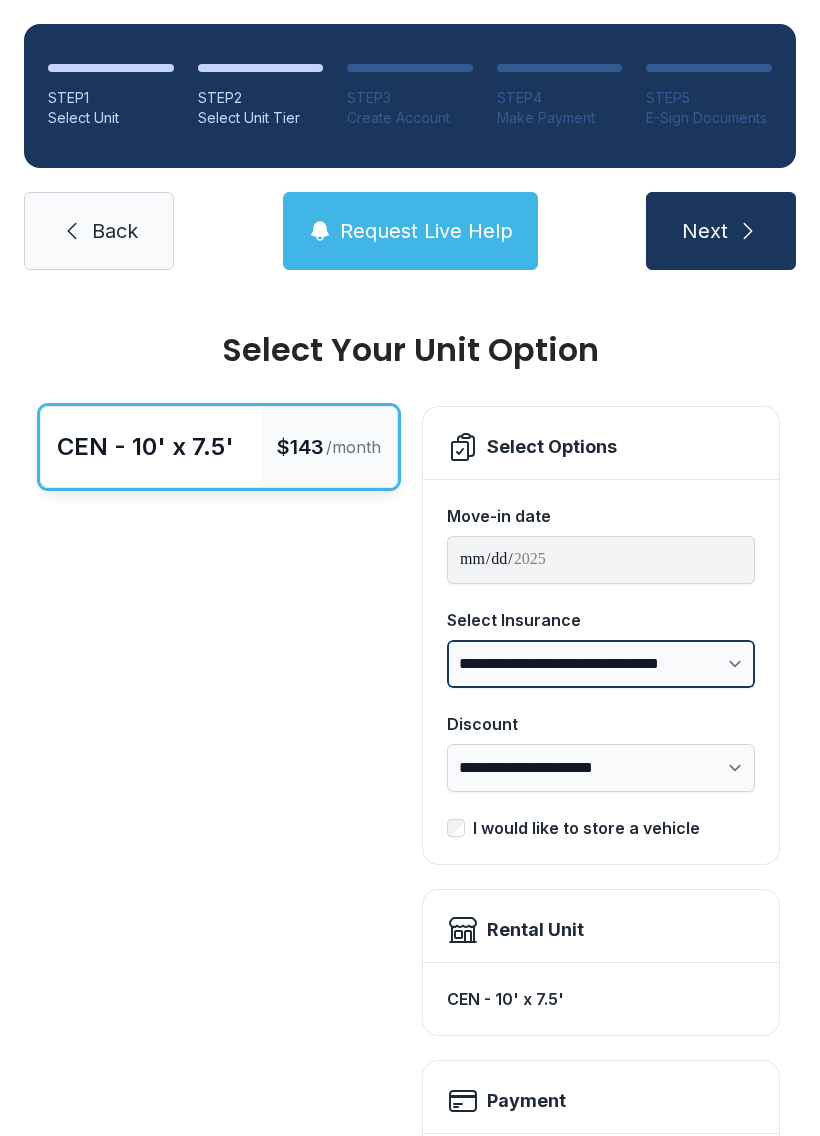 click on "**********" at bounding box center [601, 664] 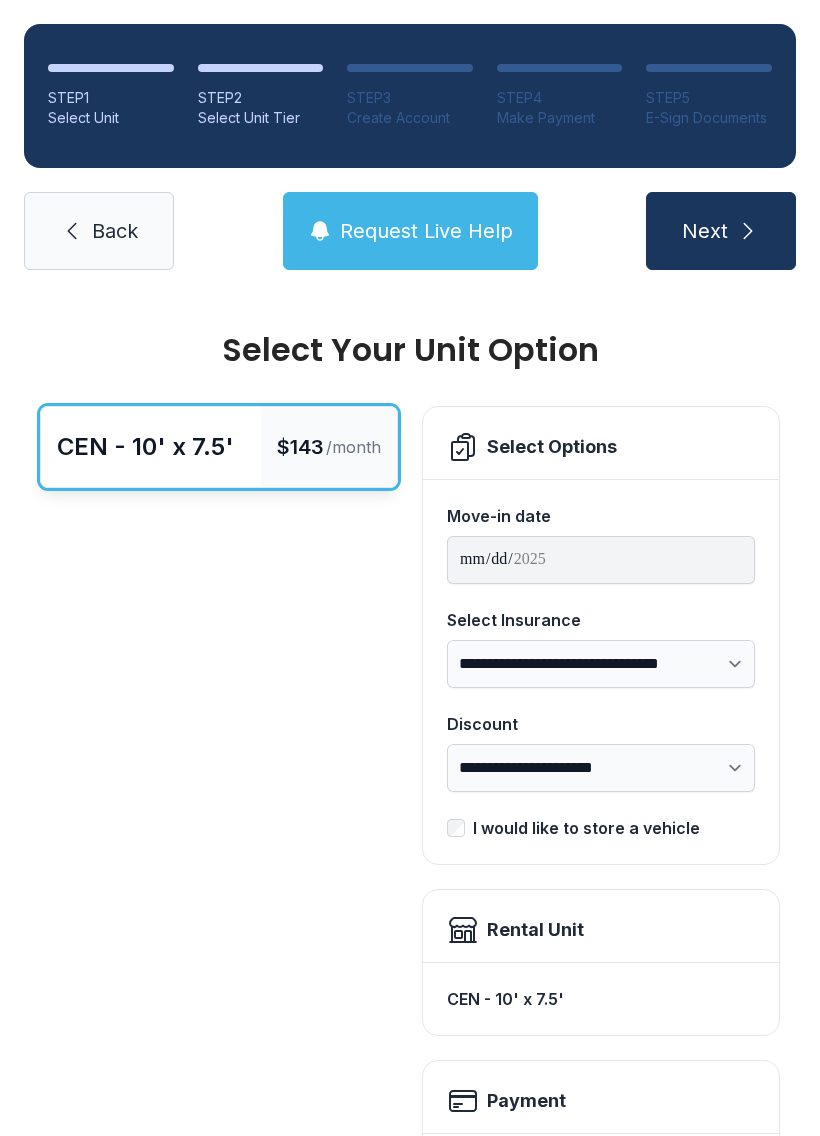 click 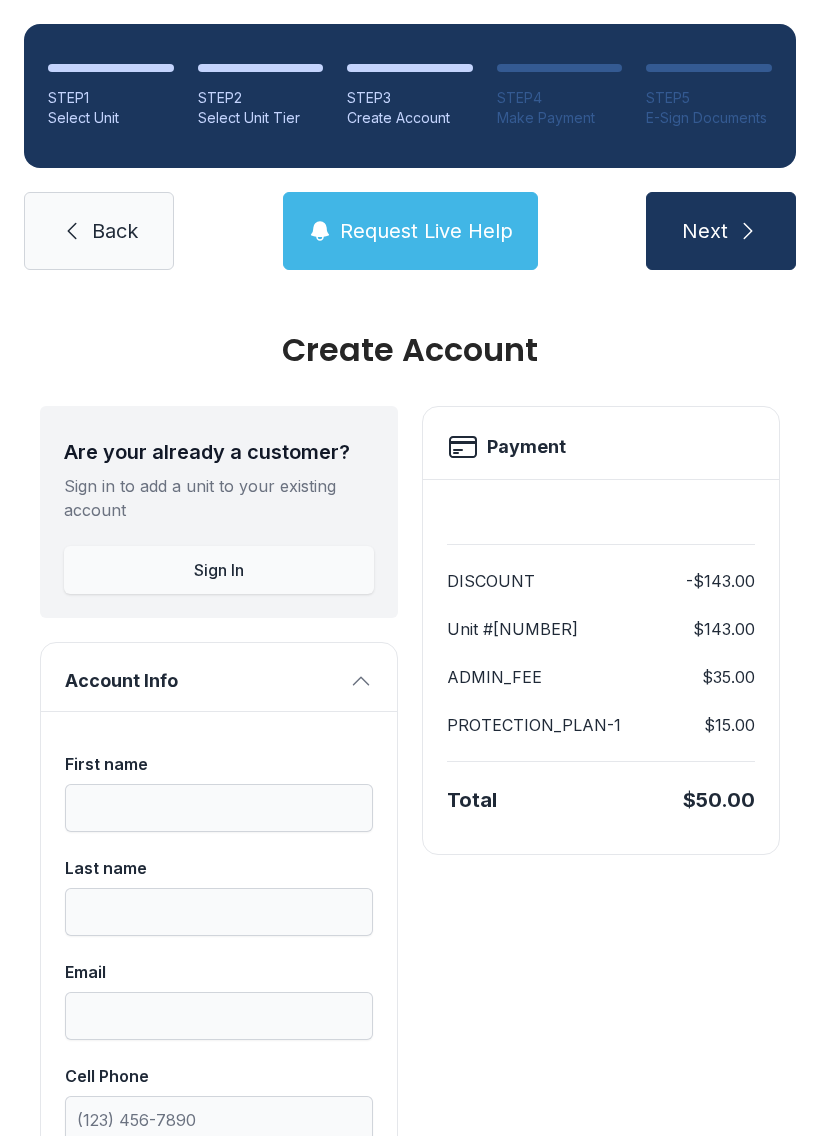 click on "Sign In" at bounding box center [219, 570] 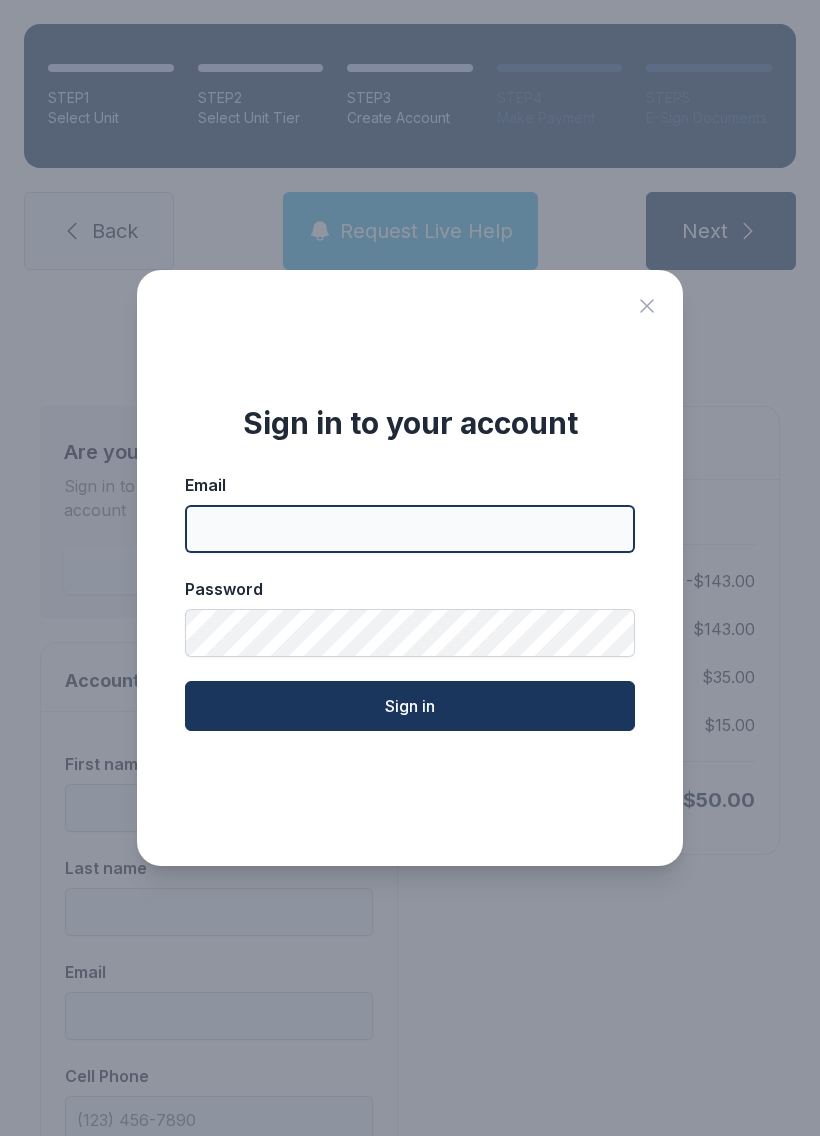 click on "Email" at bounding box center [410, 529] 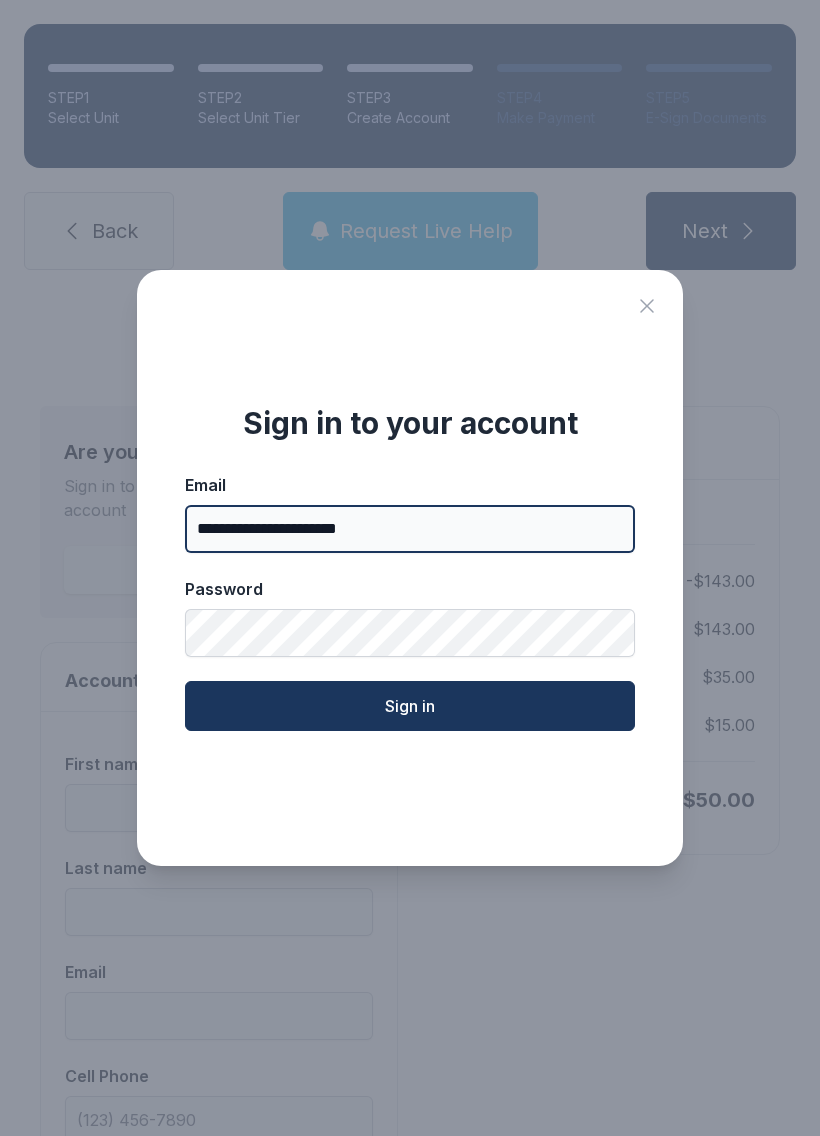 type on "**********" 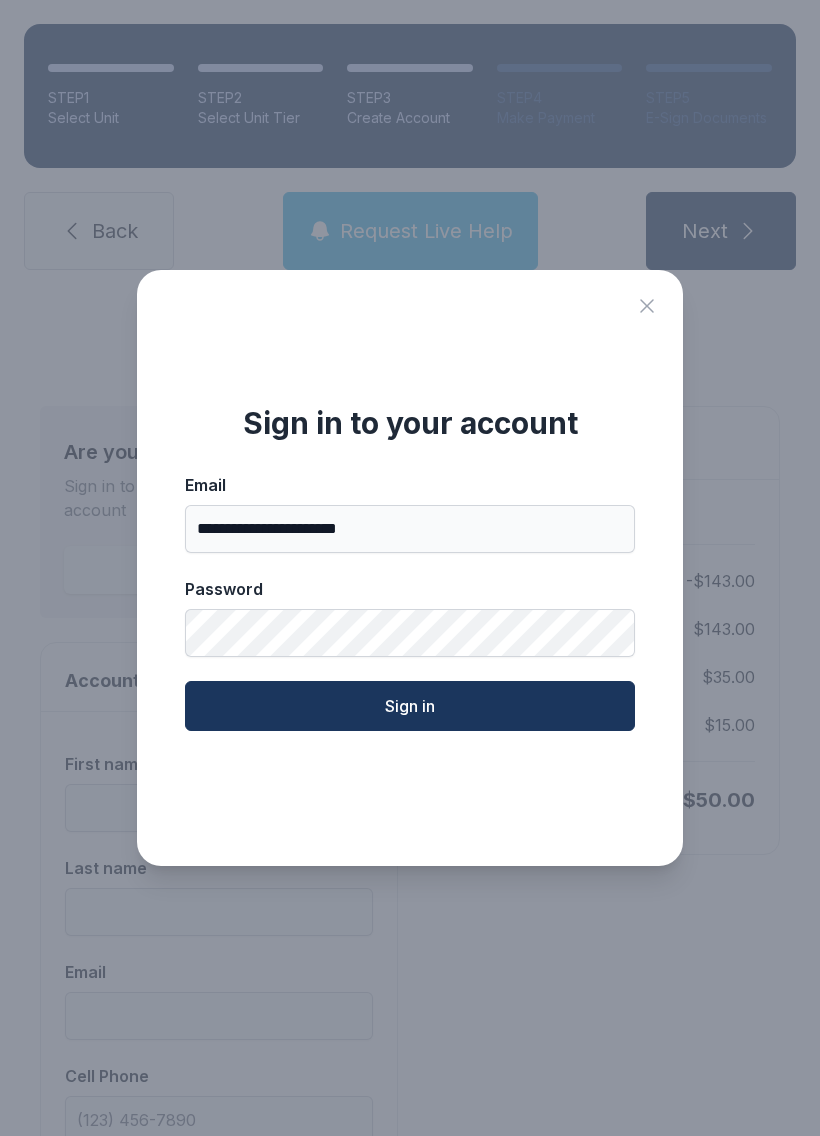 click on "Sign in" 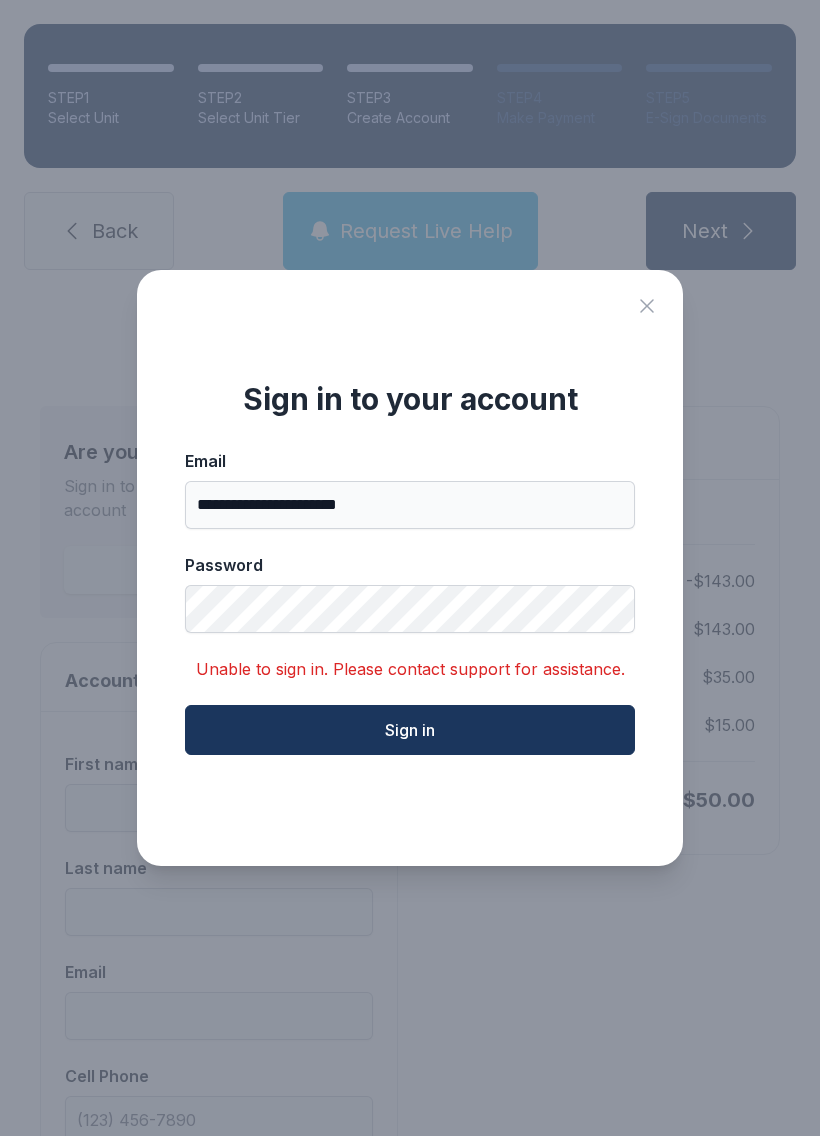click on "Sign in" at bounding box center [410, 730] 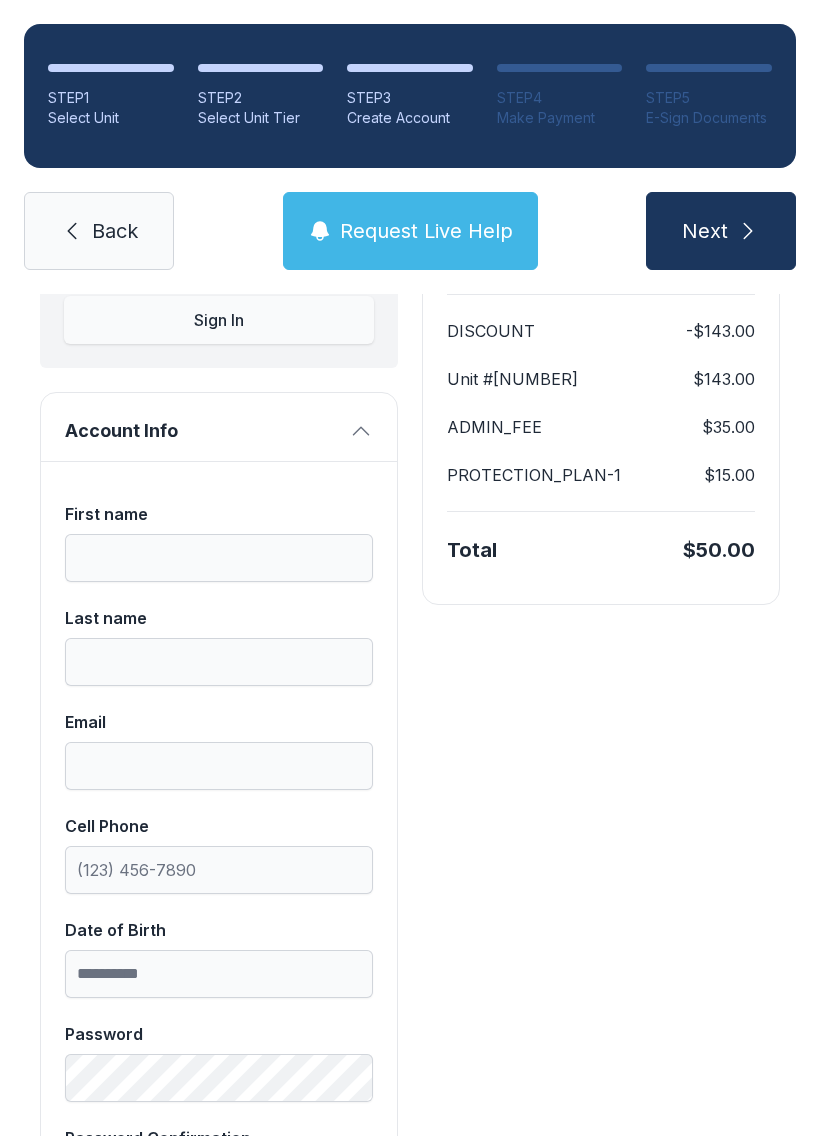 scroll, scrollTop: 252, scrollLeft: 0, axis: vertical 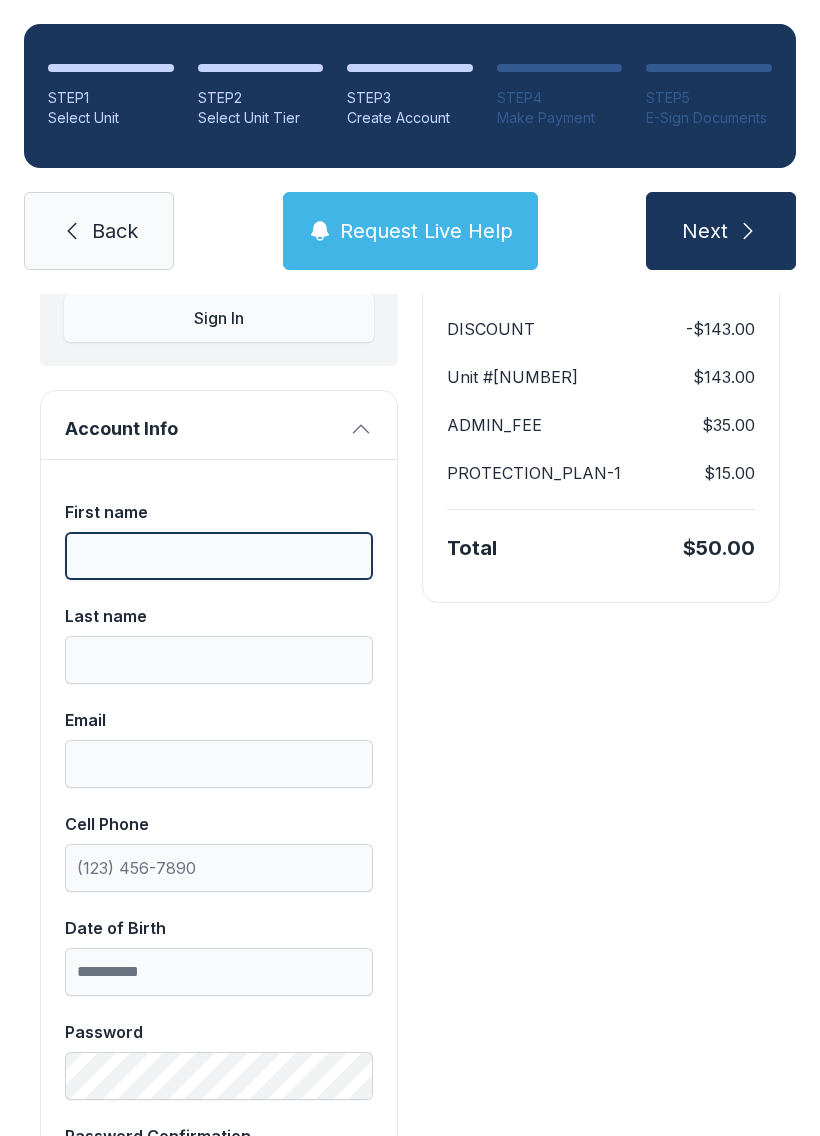 click on "First name" at bounding box center (219, 556) 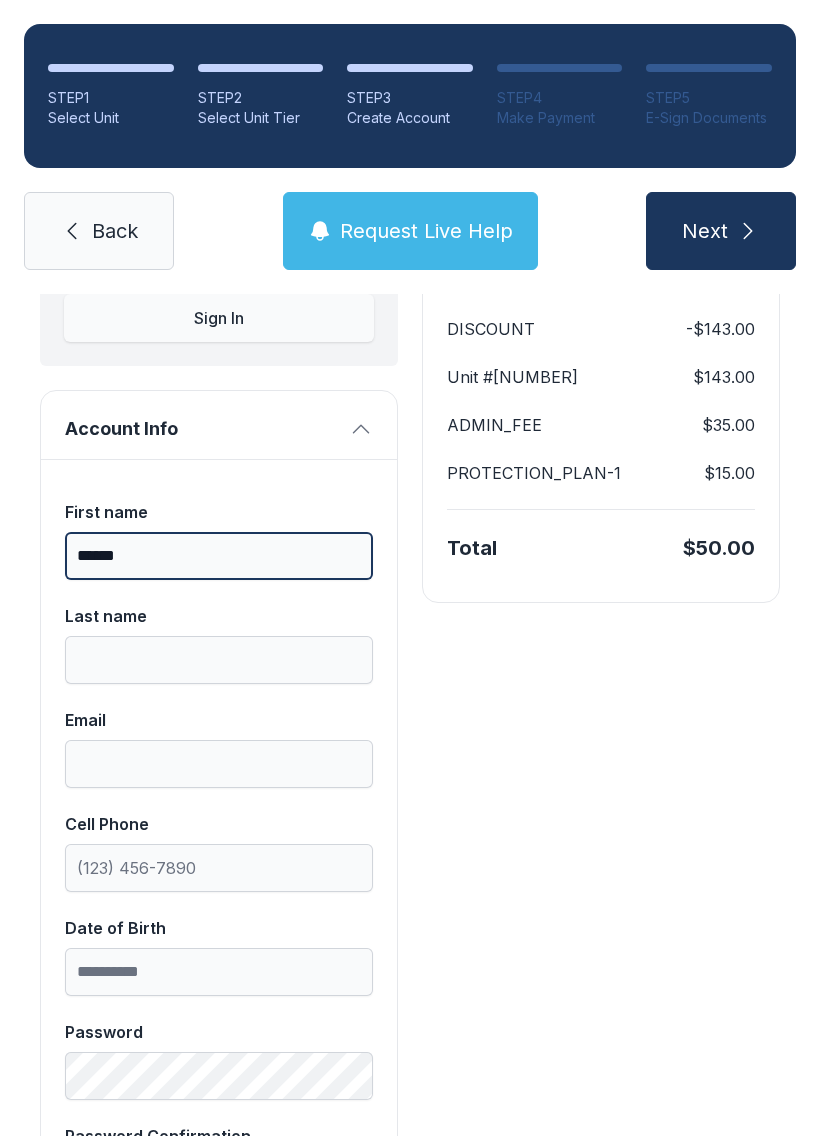 type on "******" 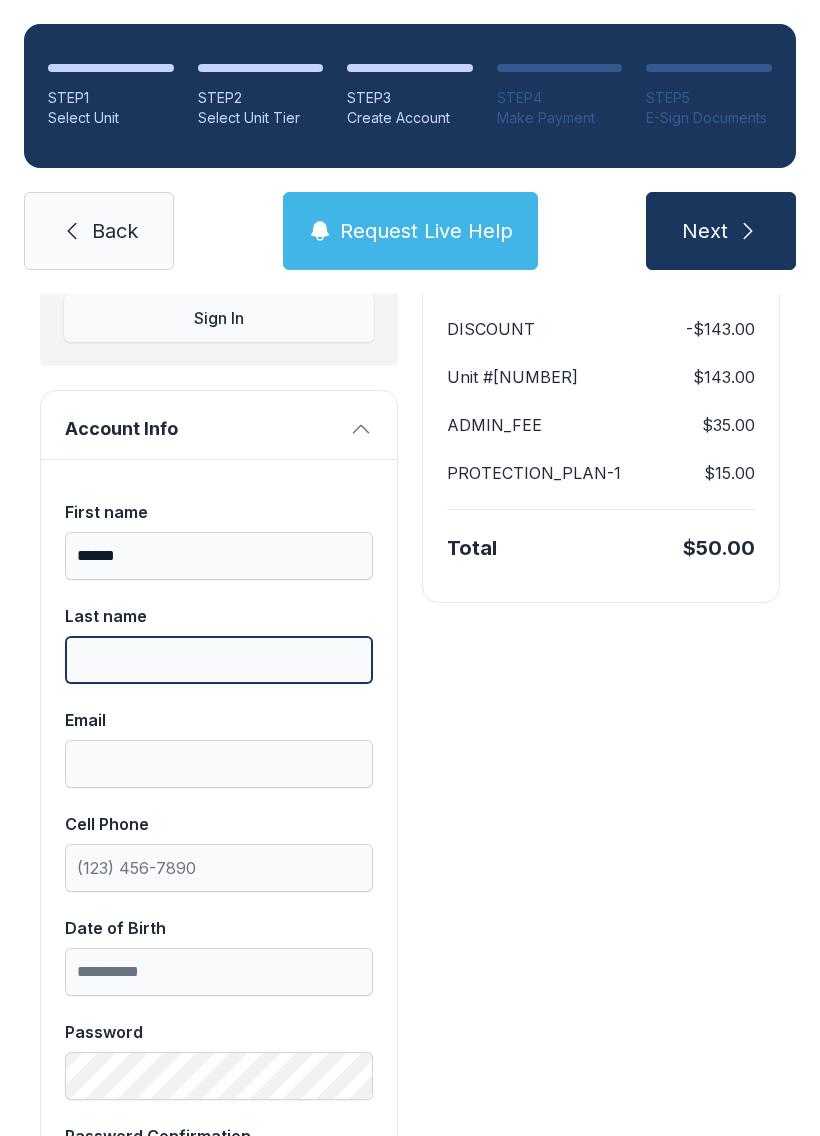 click on "Last name" at bounding box center [219, 660] 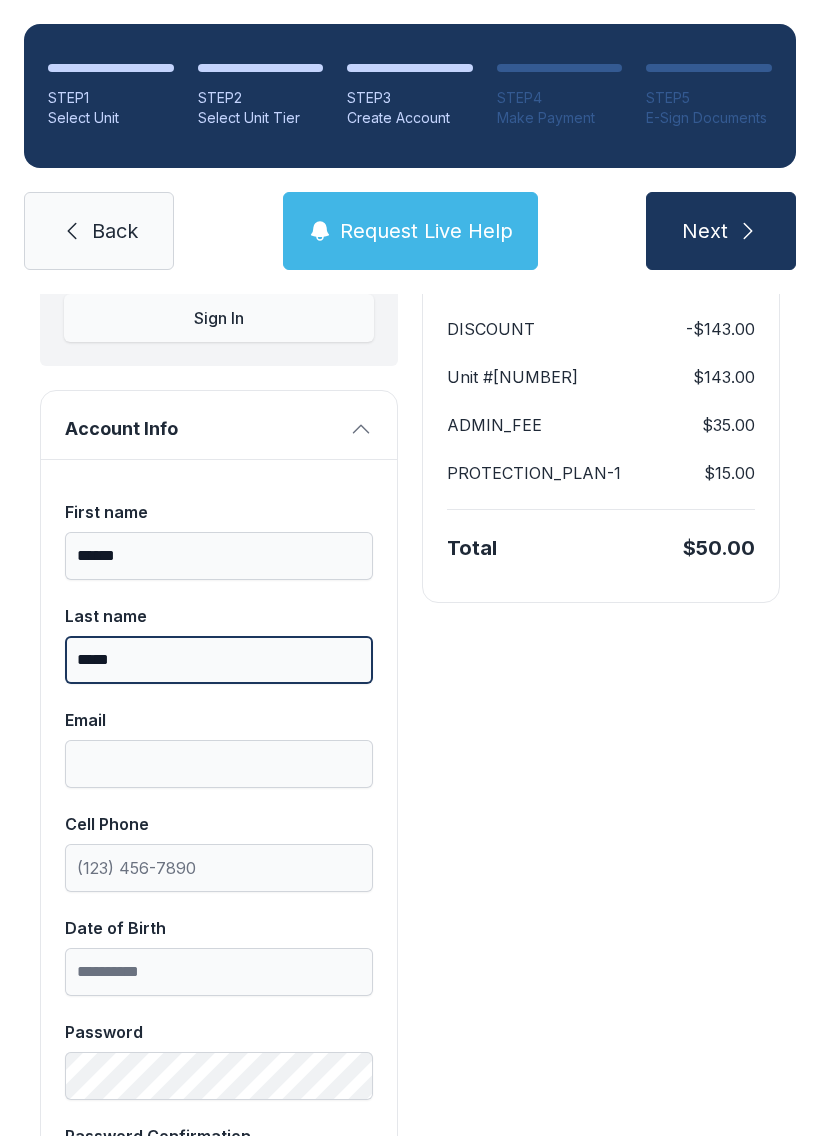 type on "*****" 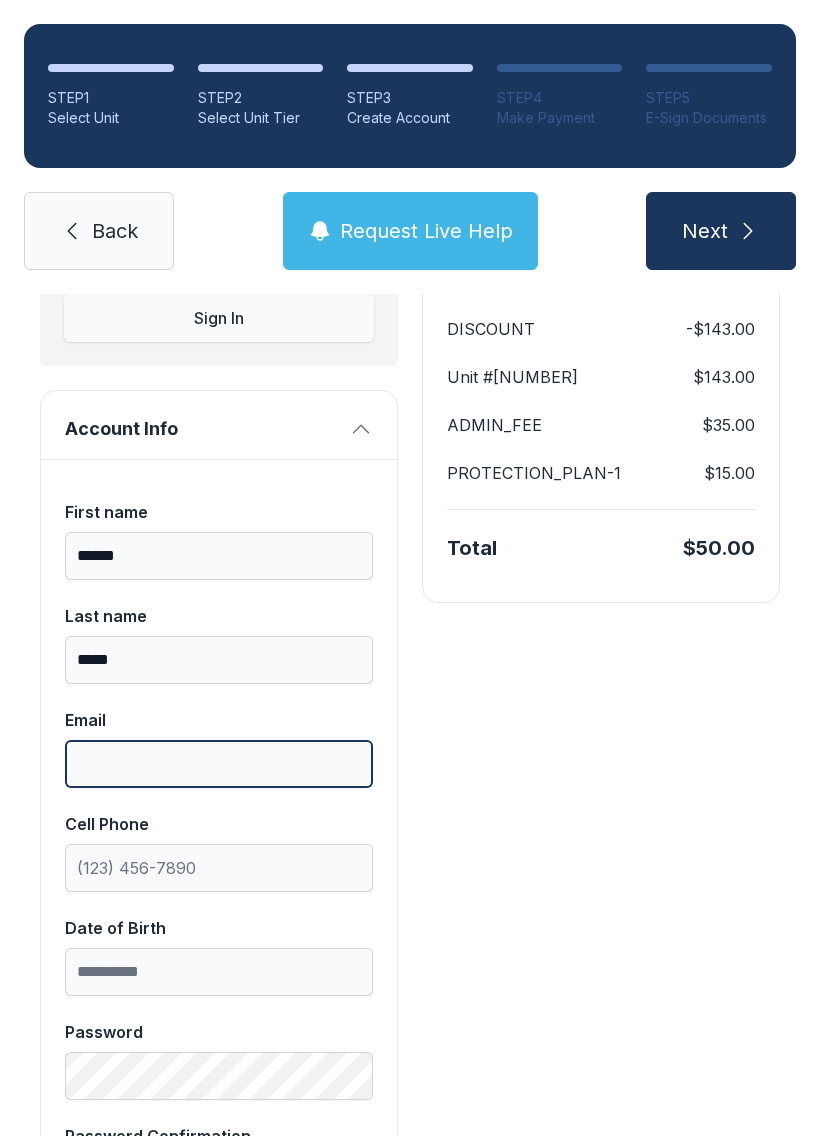 click on "Email" at bounding box center (219, 764) 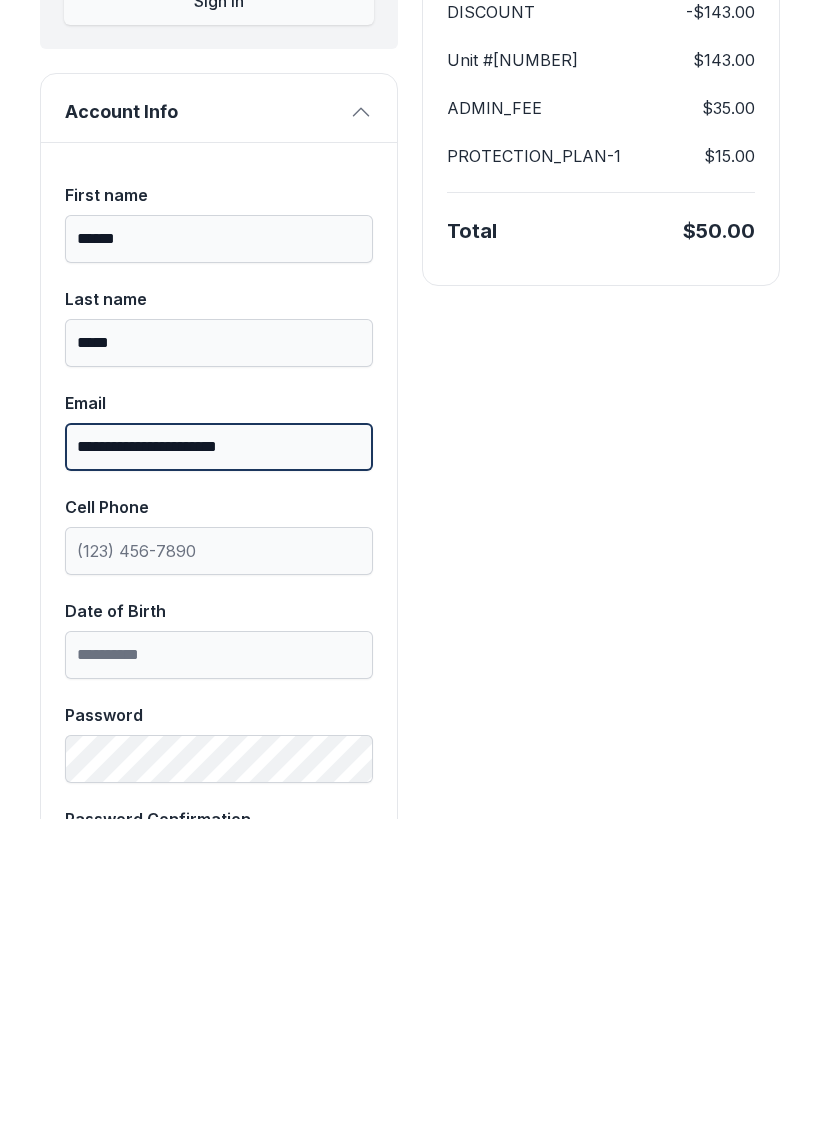 type on "**********" 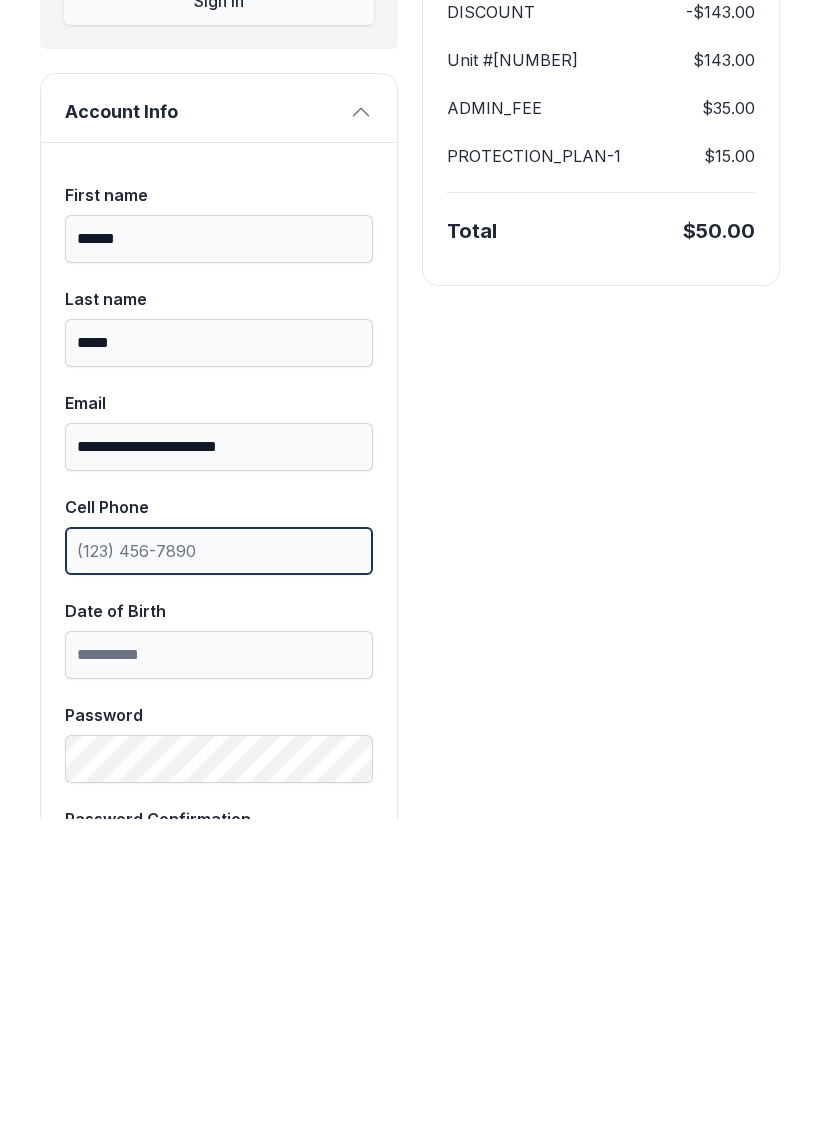click on "Cell Phone" at bounding box center [219, 868] 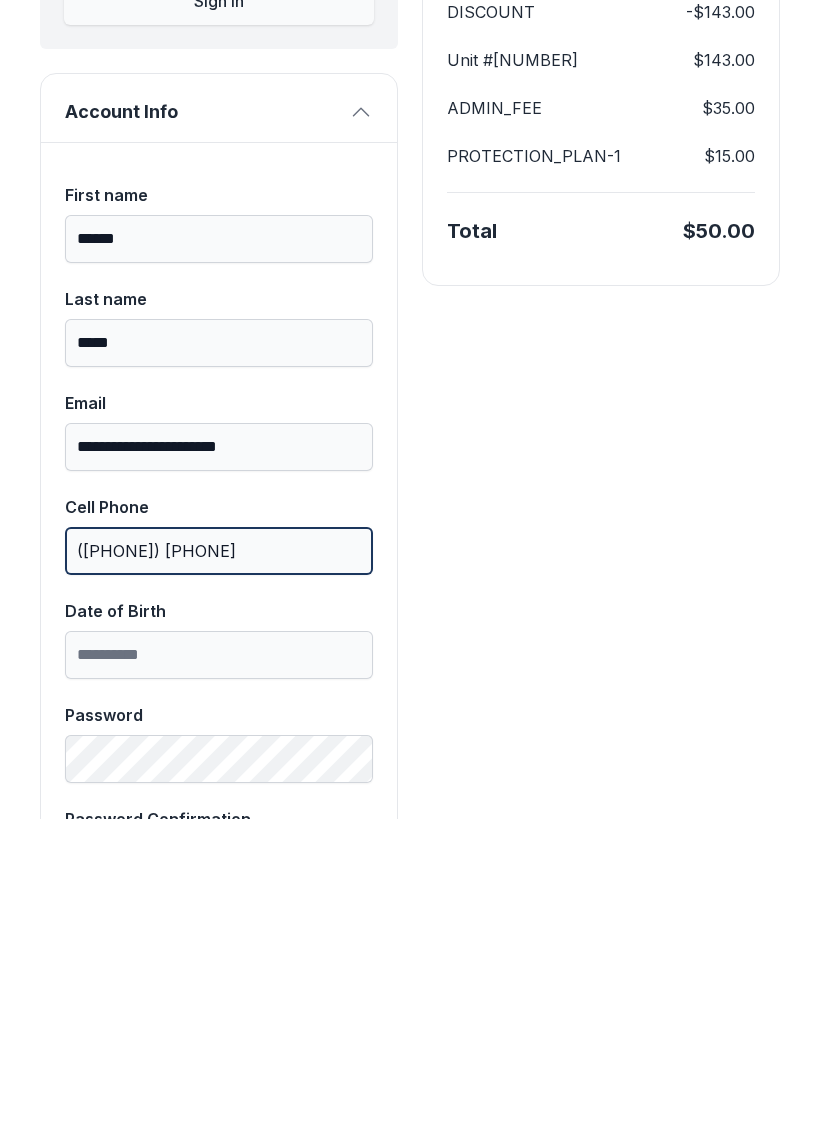 type on "([PHONE]) [PHONE]" 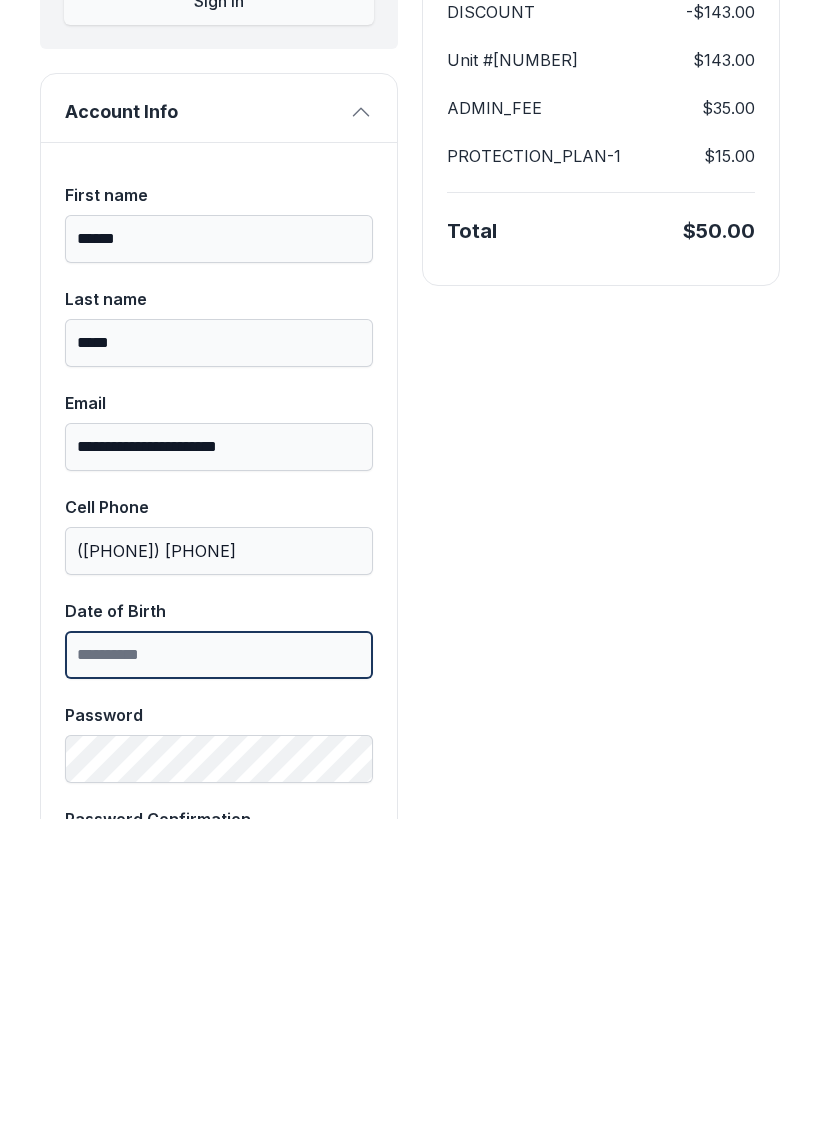 click on "Date of Birth" at bounding box center (219, 972) 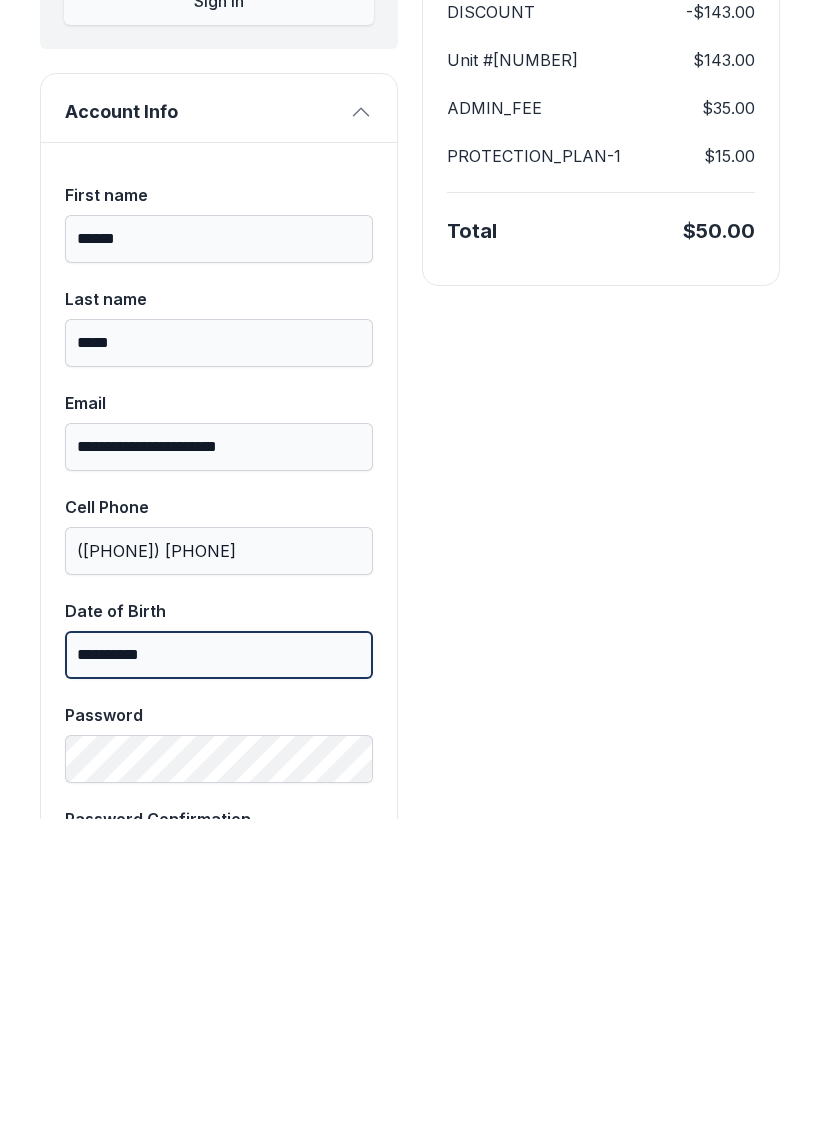 type on "**********" 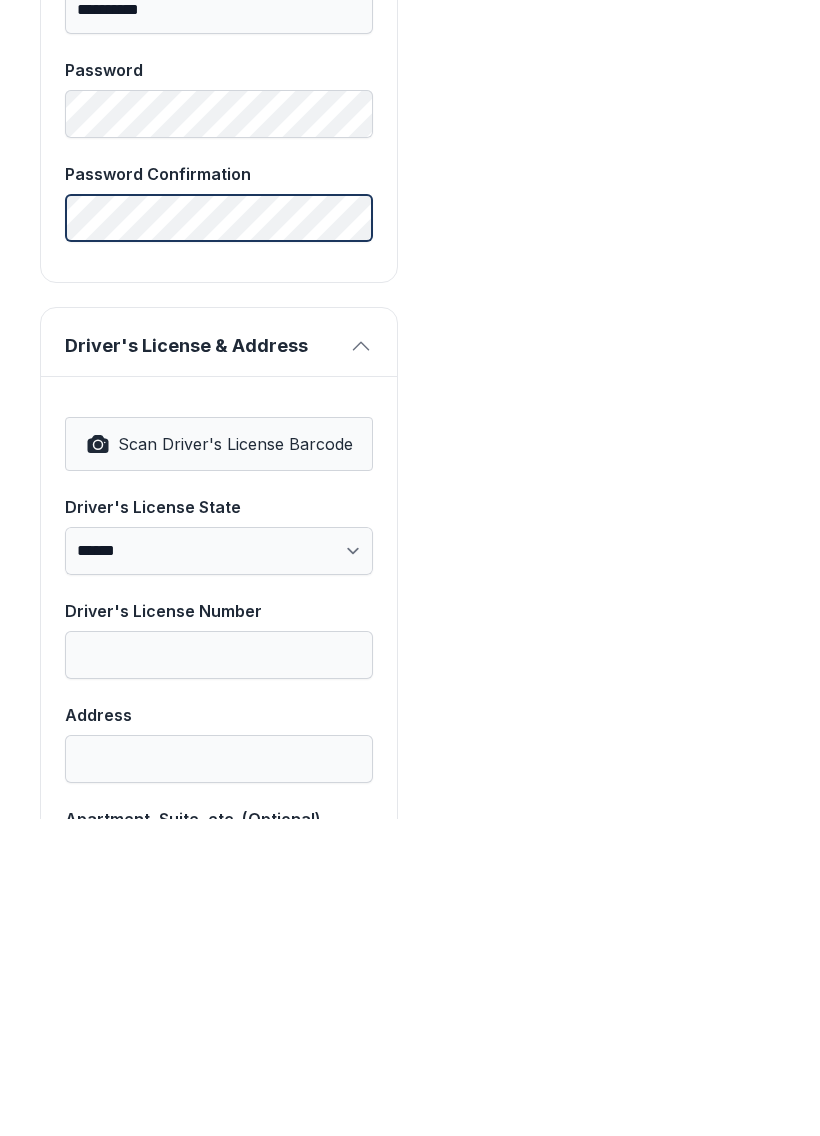 scroll, scrollTop: 901, scrollLeft: 0, axis: vertical 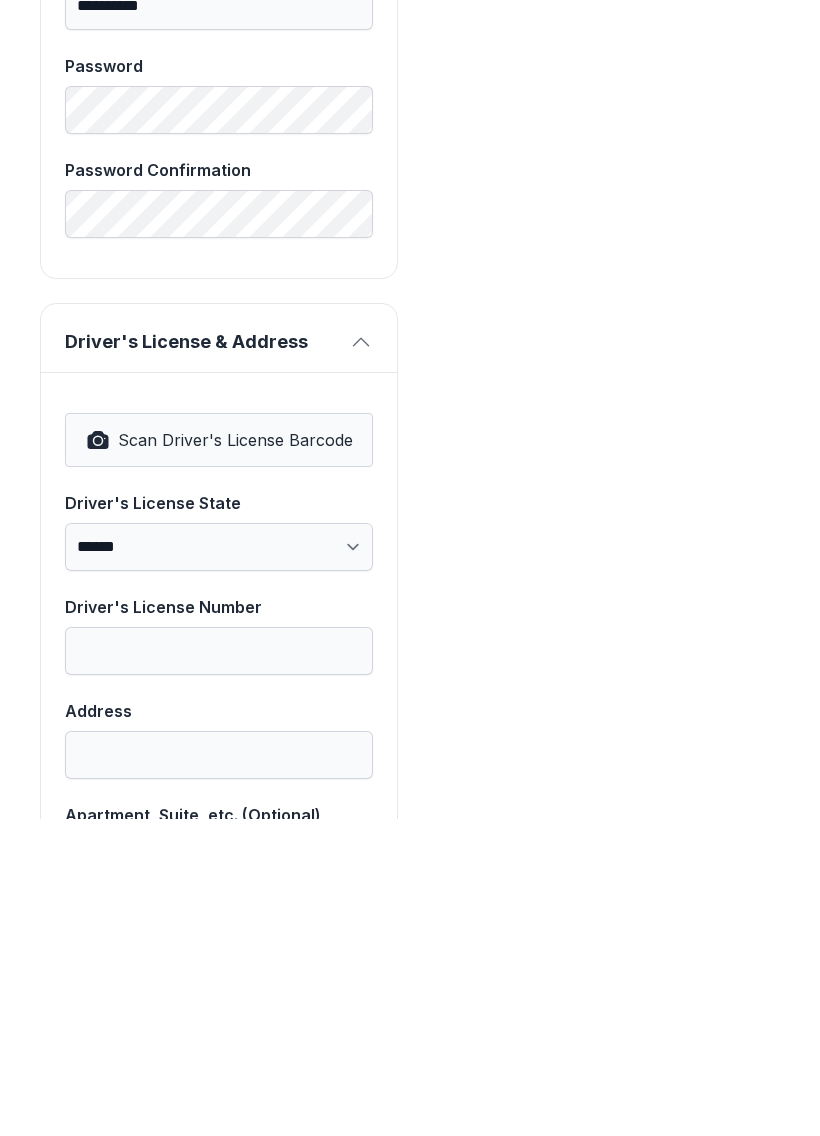 click on "Scan Driver's License Barcode" at bounding box center (235, 757) 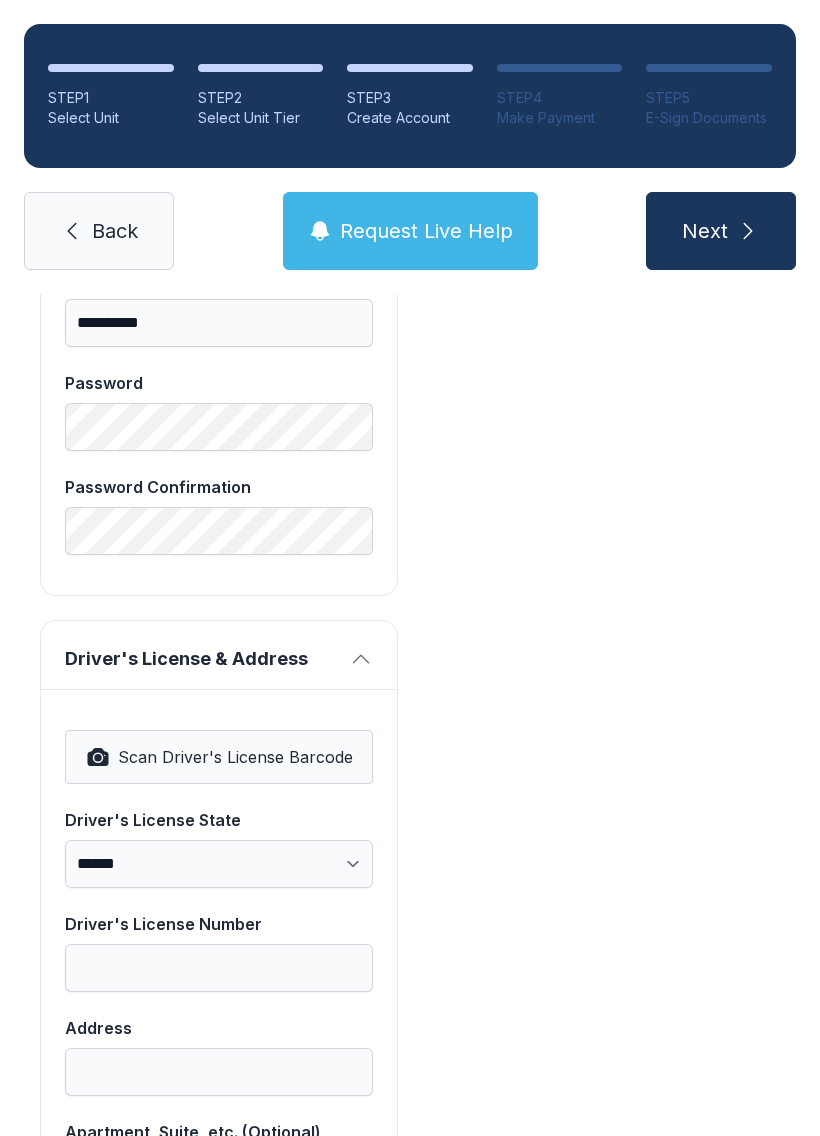 type on "*********" 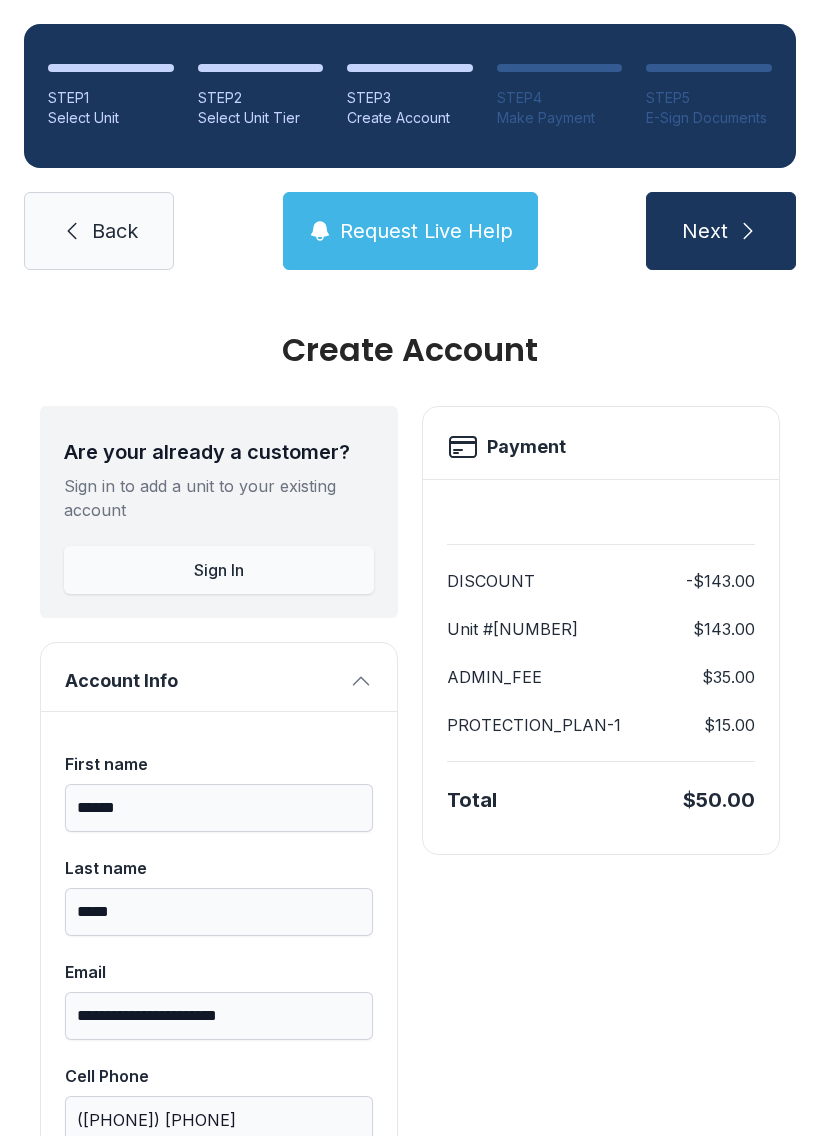 scroll, scrollTop: 0, scrollLeft: 0, axis: both 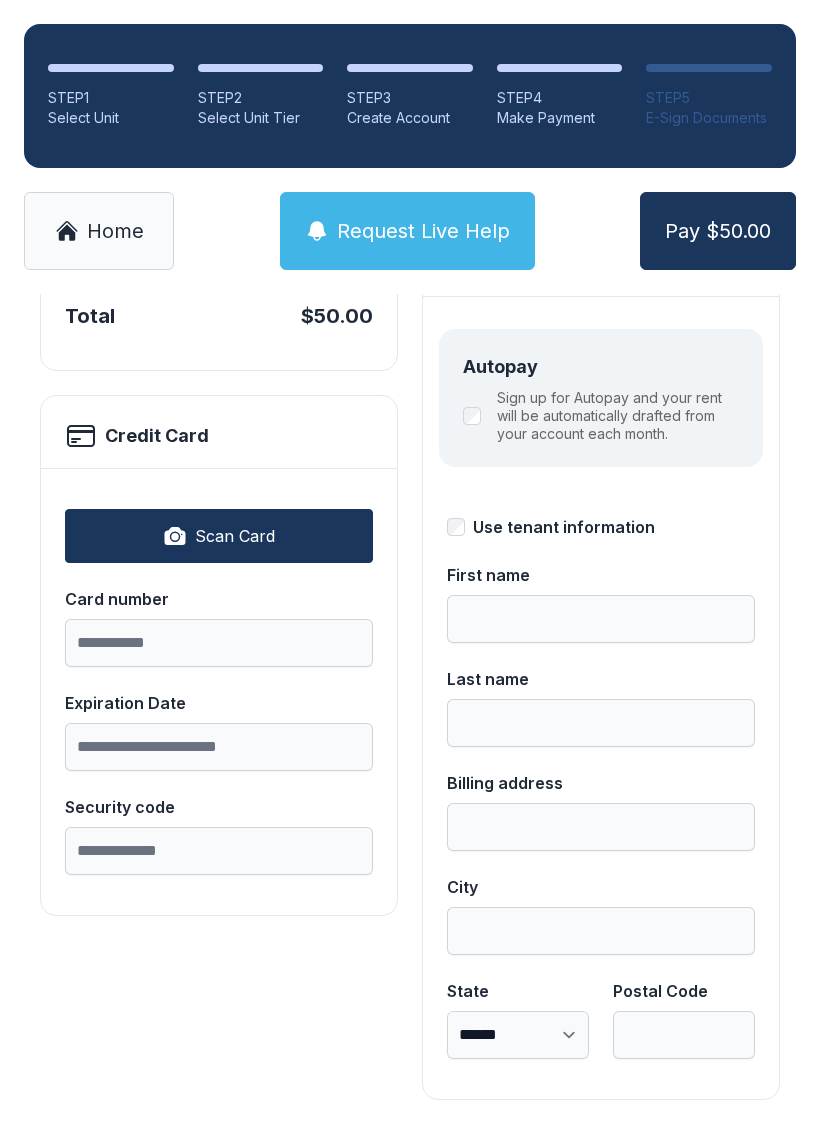 click on "Scan Card" at bounding box center (235, 536) 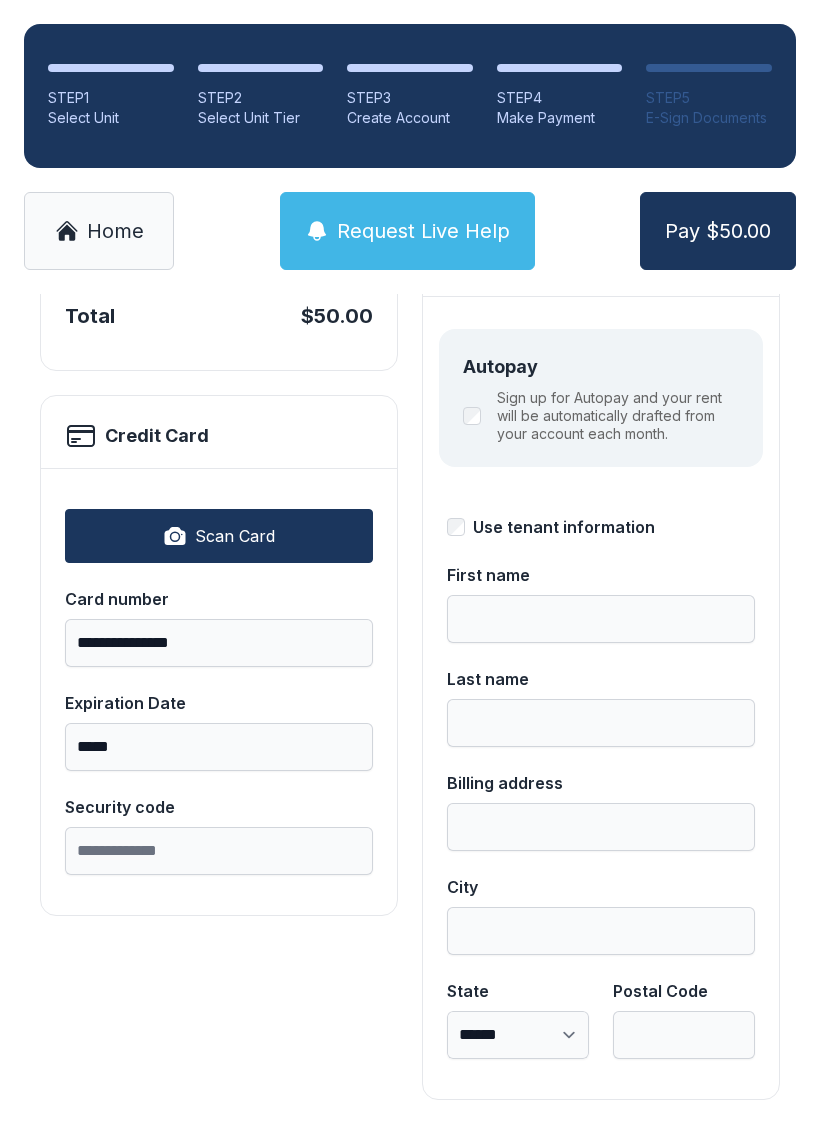 type on "**********" 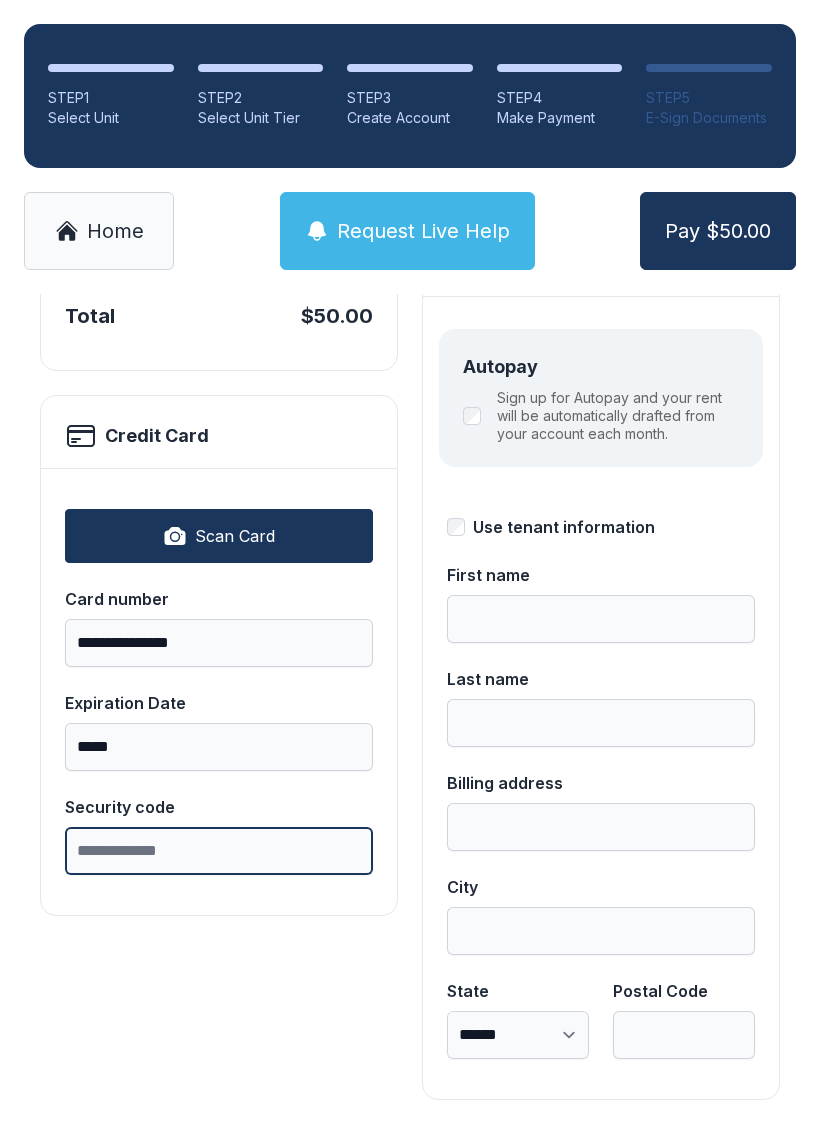 click on "Security code" at bounding box center [219, 851] 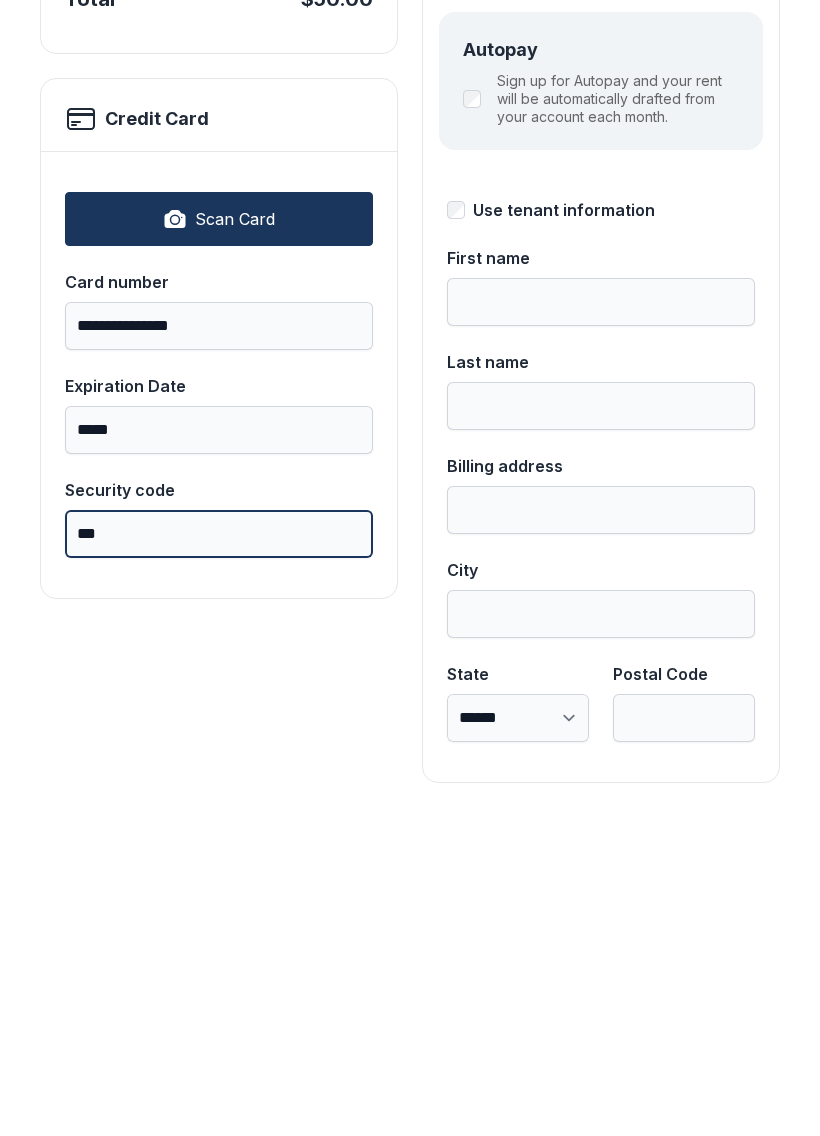 type on "***" 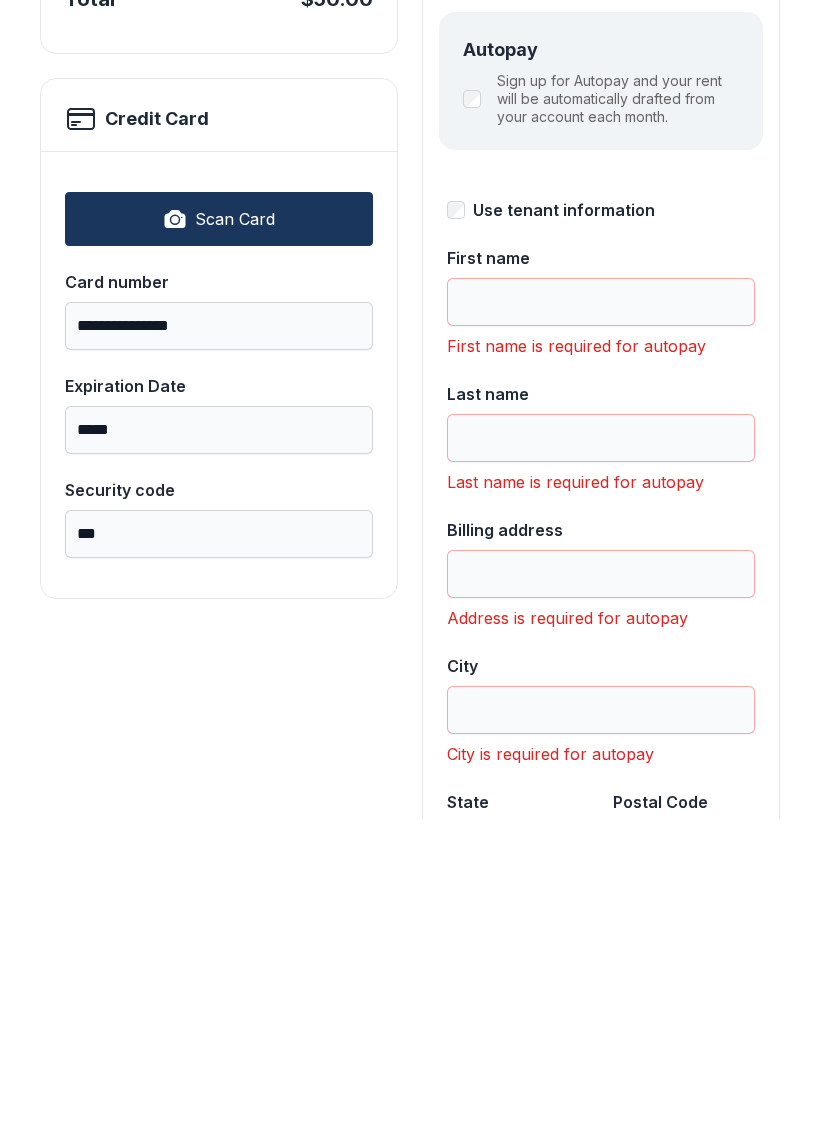 type on "******" 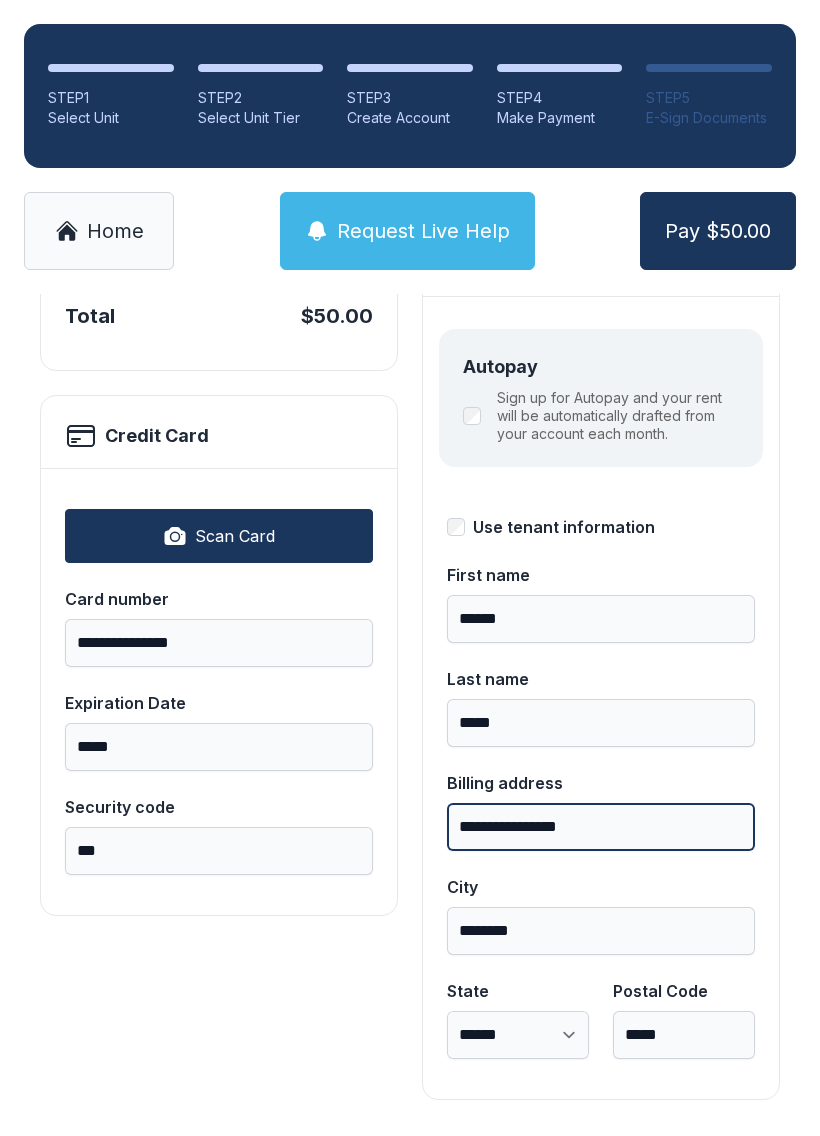 click on "**********" at bounding box center [601, 827] 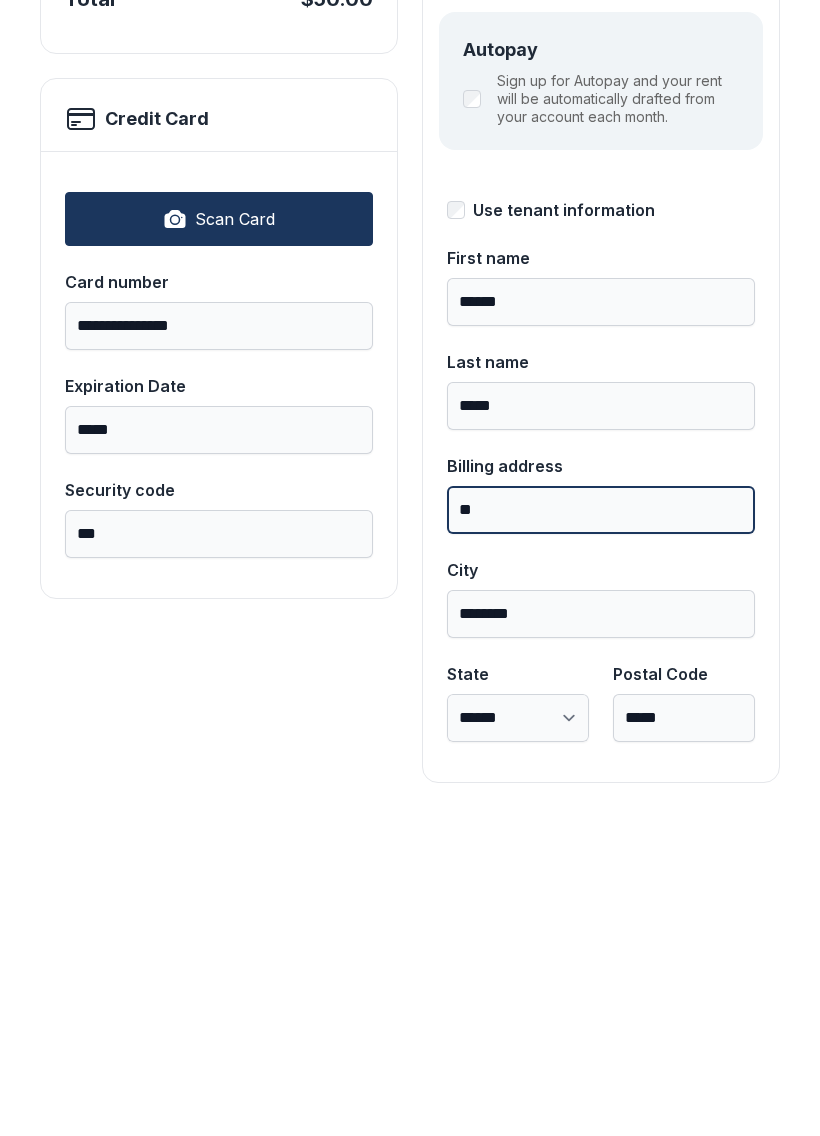 type on "*" 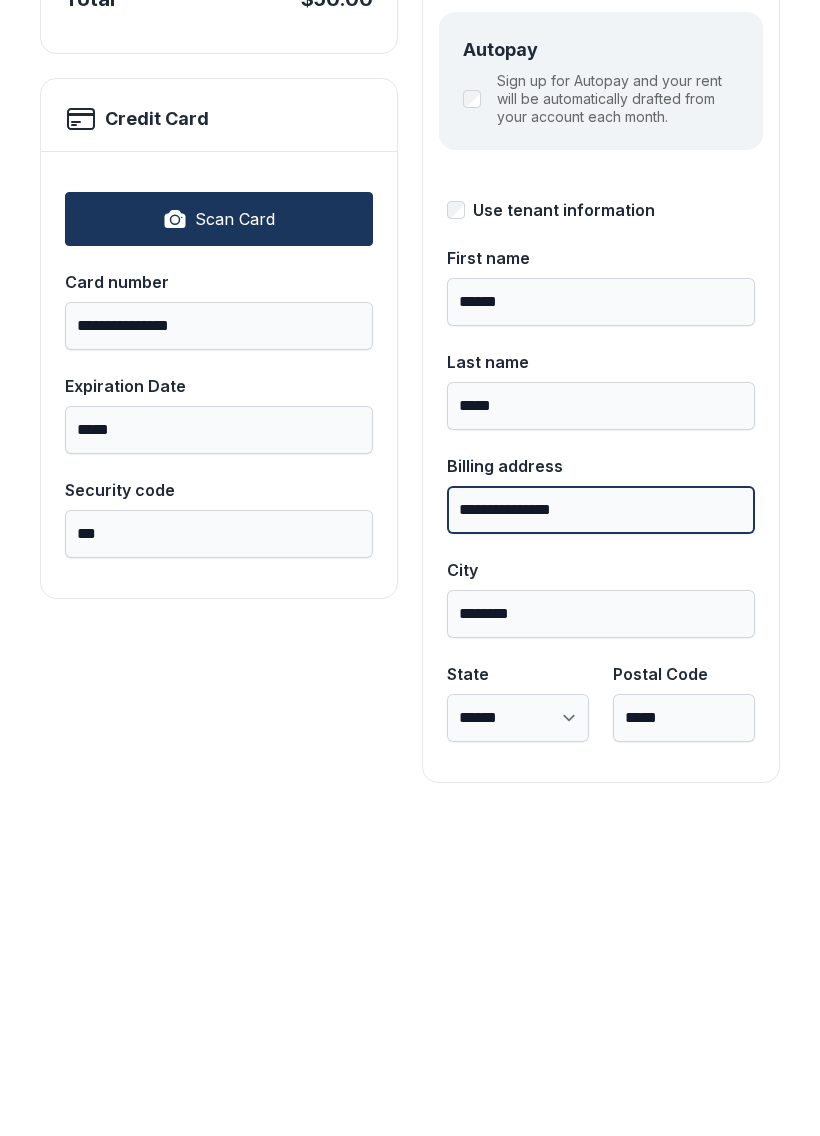 type on "**********" 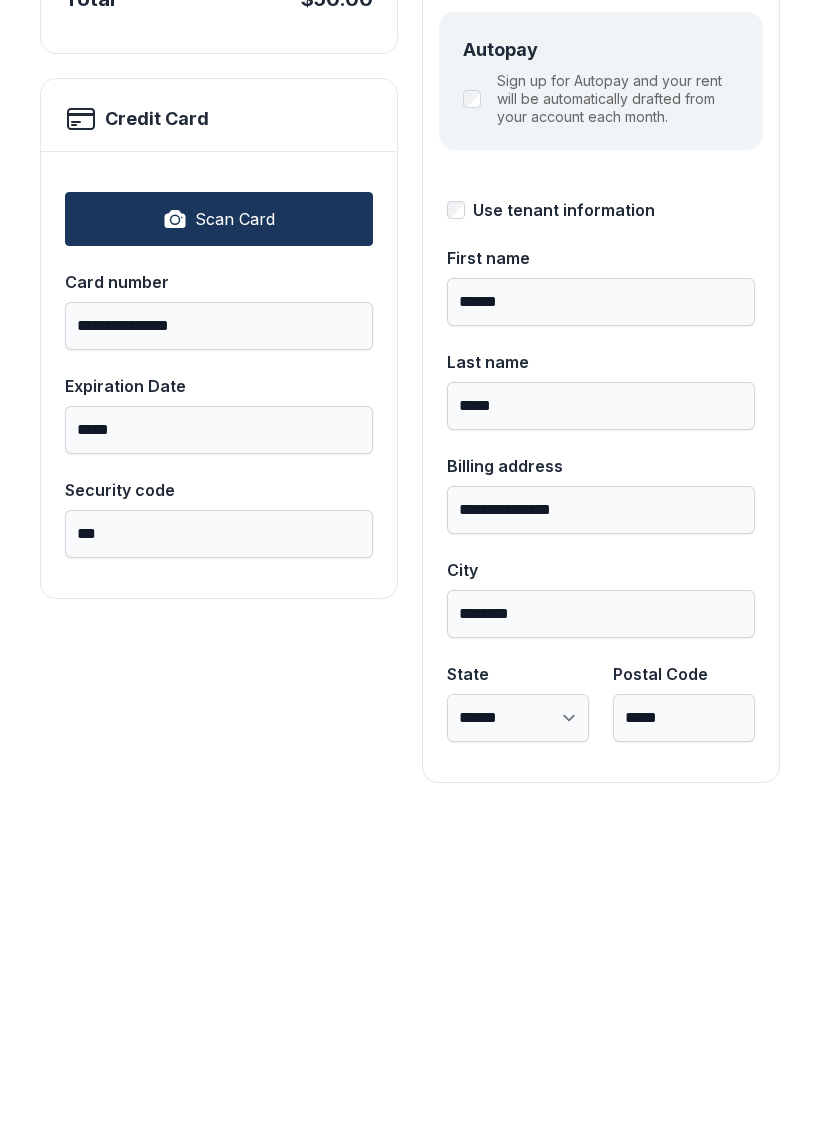 click on "Postal Code" at bounding box center [684, 991] 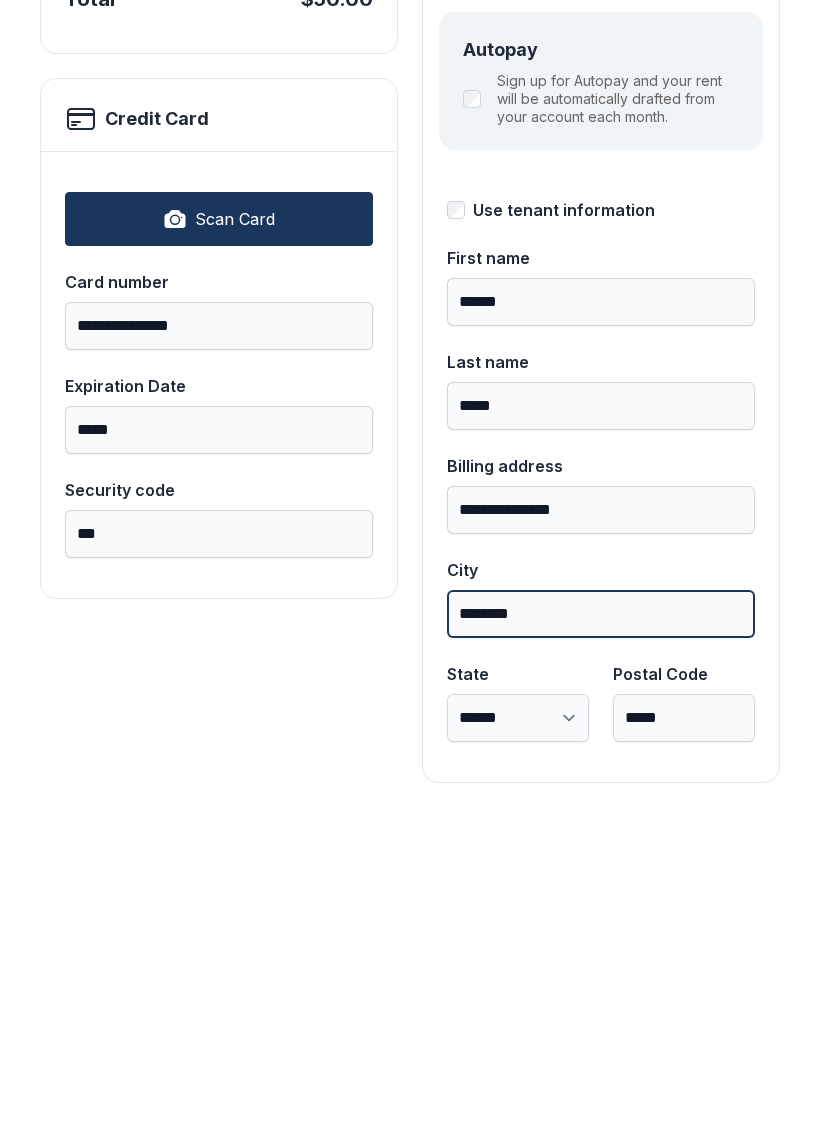 click on "********" at bounding box center [601, 931] 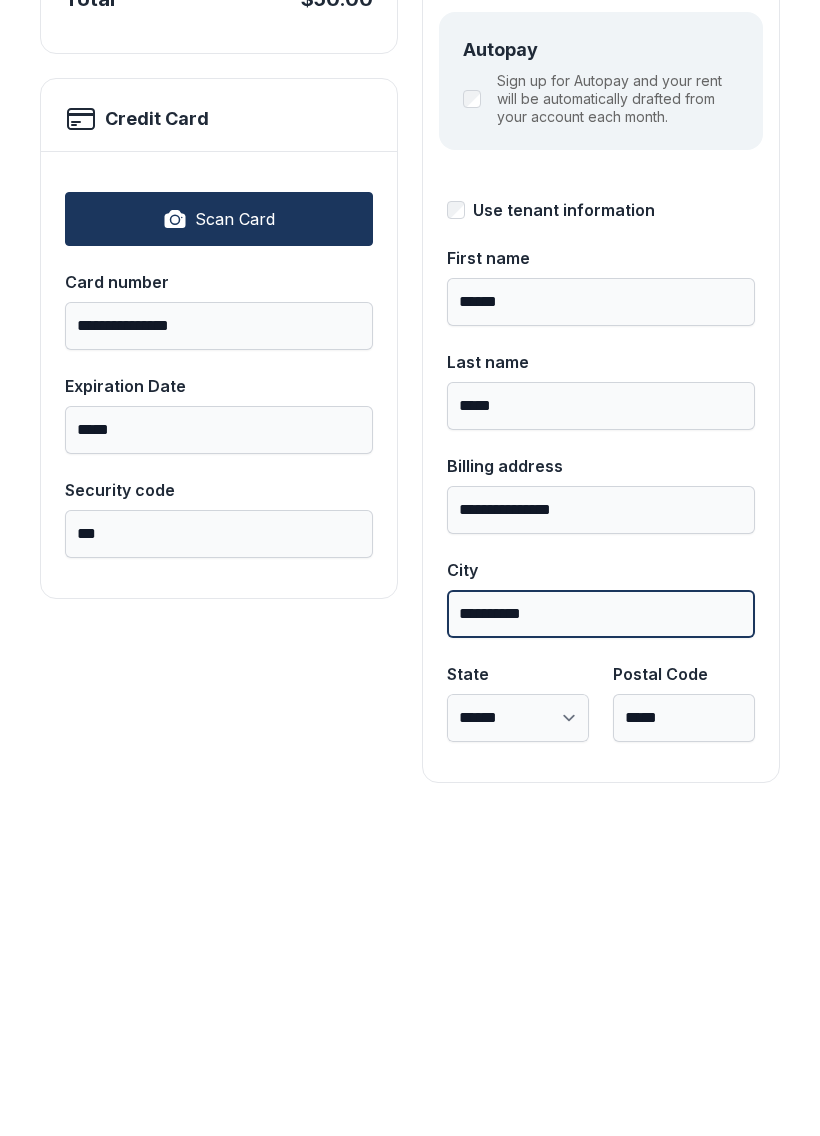 type on "**********" 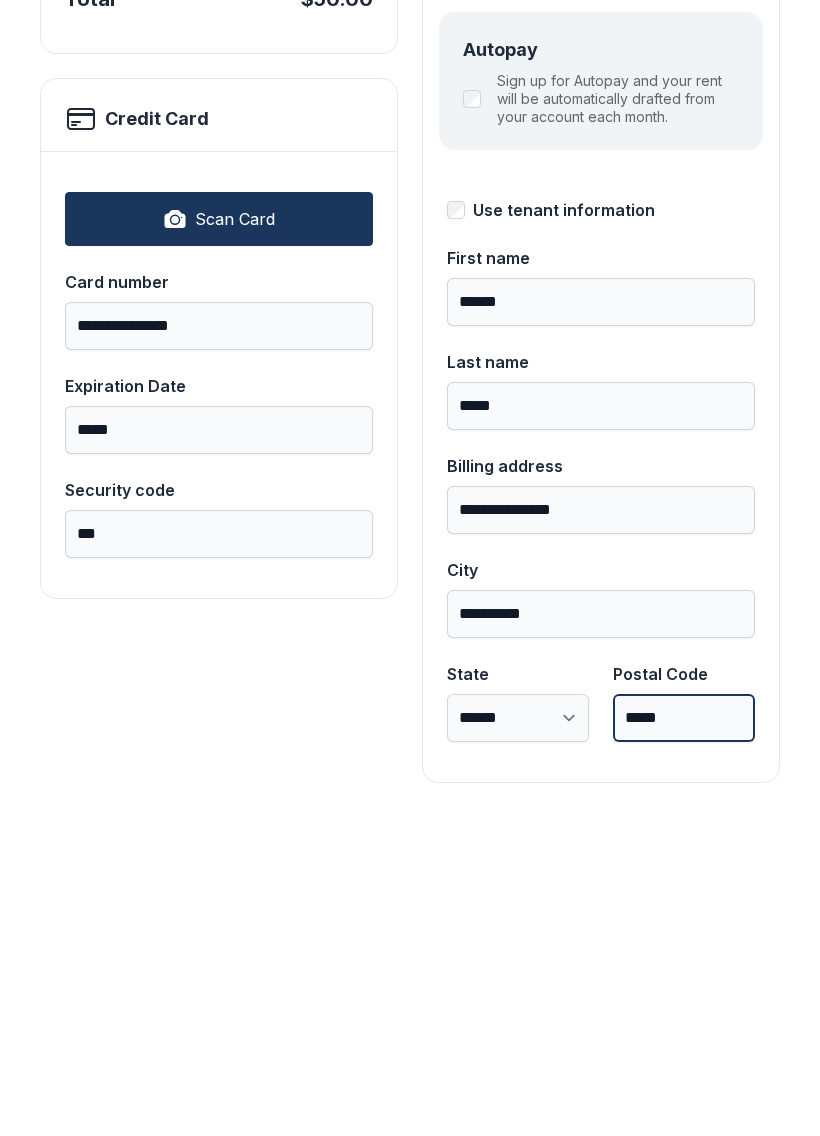 click on "*****" at bounding box center [684, 1035] 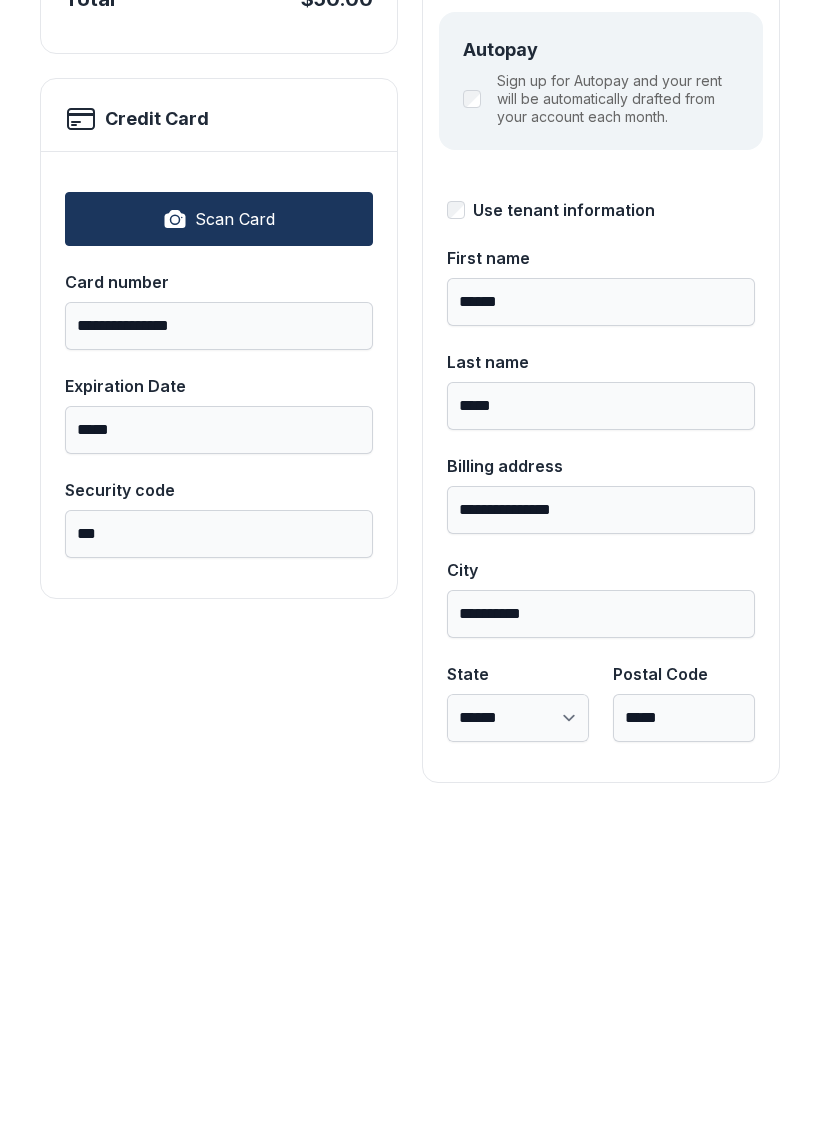 click on "**********" at bounding box center [410, 628] 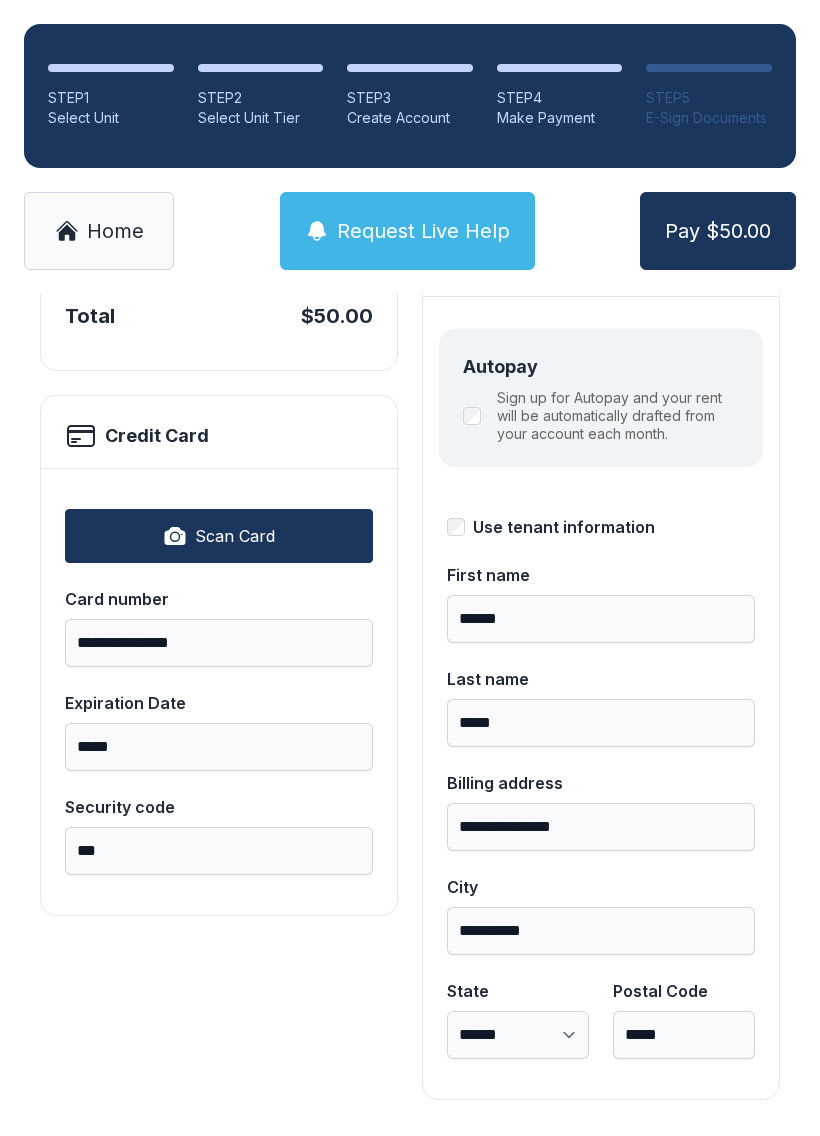 click on "Pay $50.00" at bounding box center [718, 231] 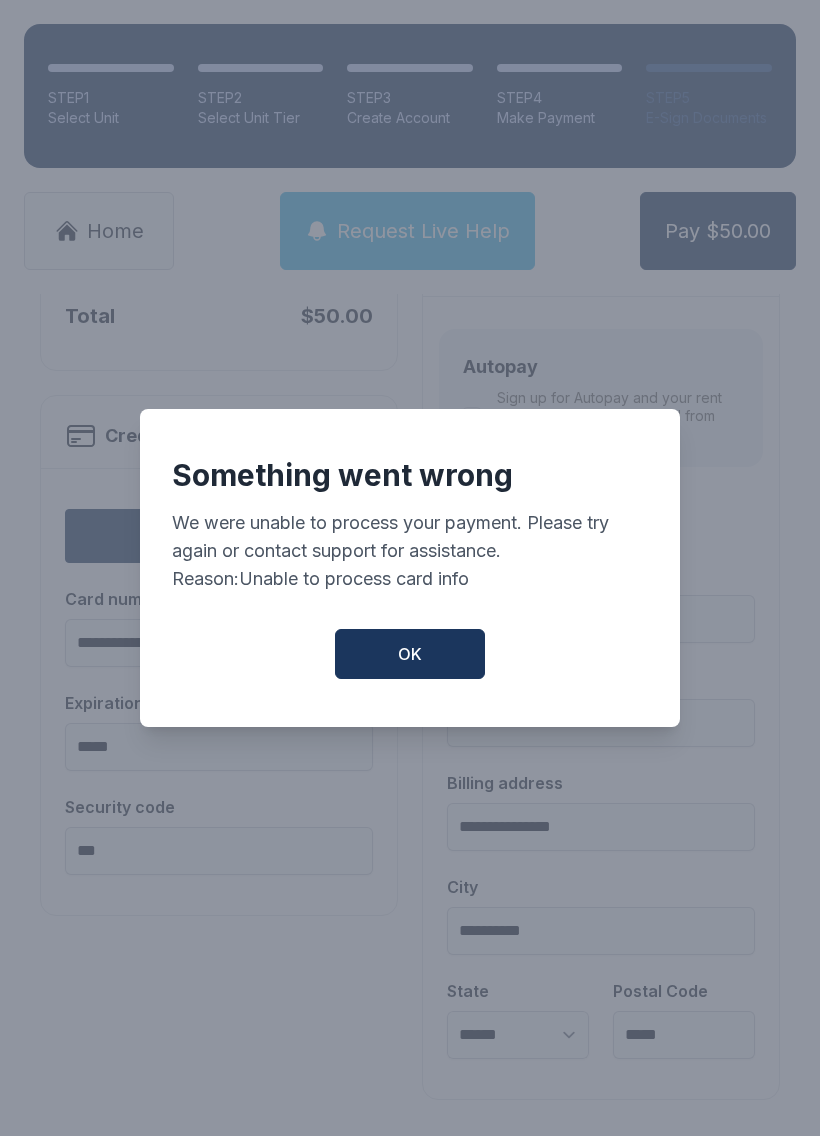 click on "OK" at bounding box center (410, 654) 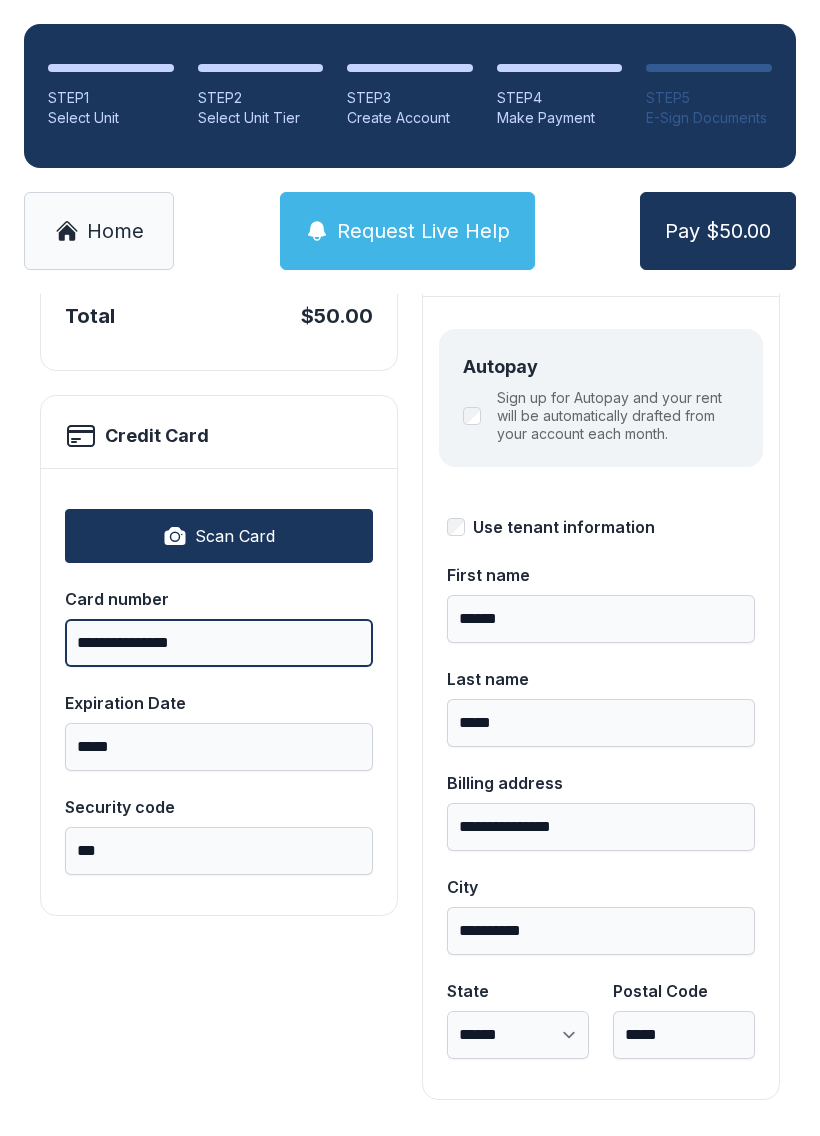 click on "**********" at bounding box center [219, 643] 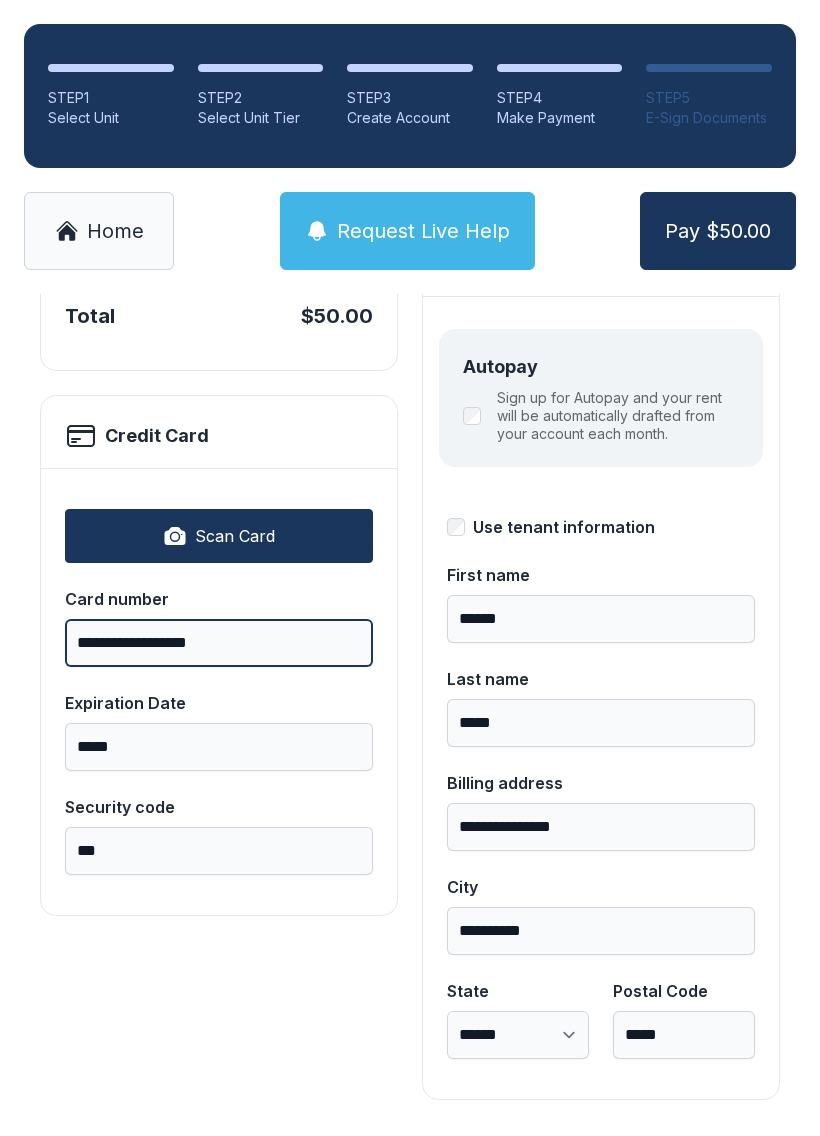 type on "**********" 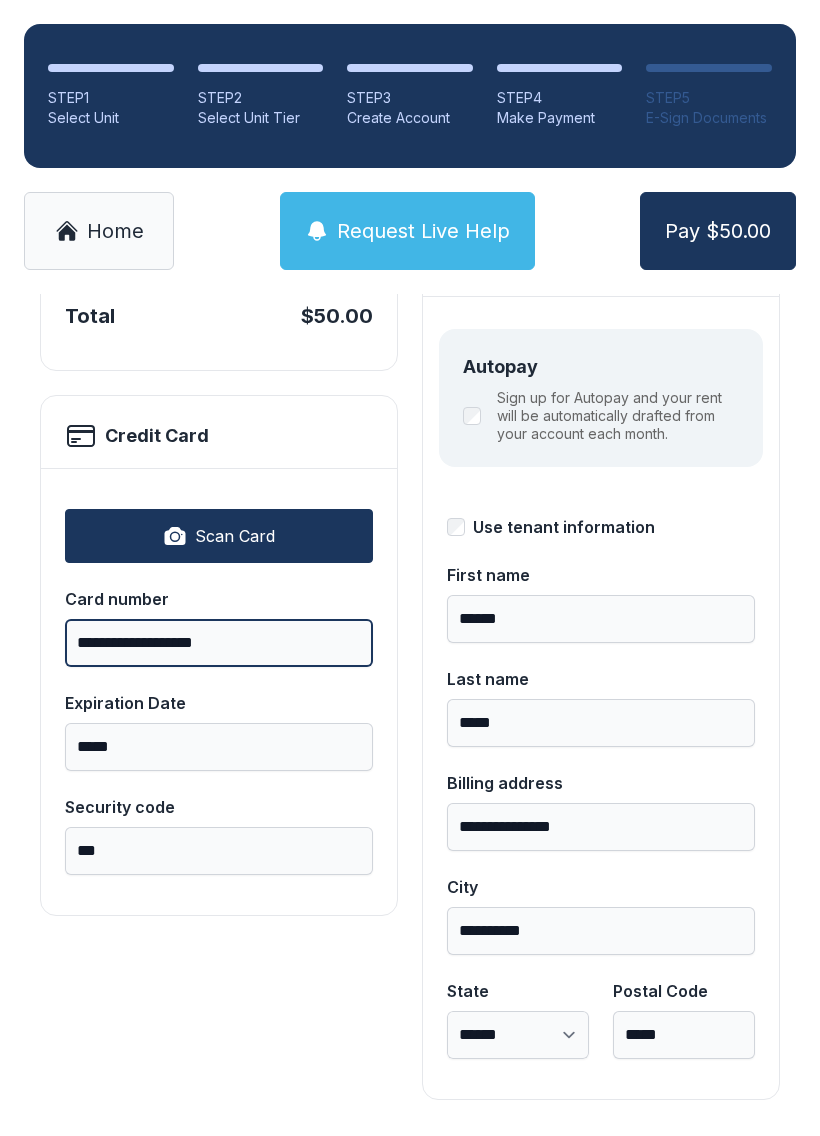 click on "Pay $50.00" at bounding box center (718, 231) 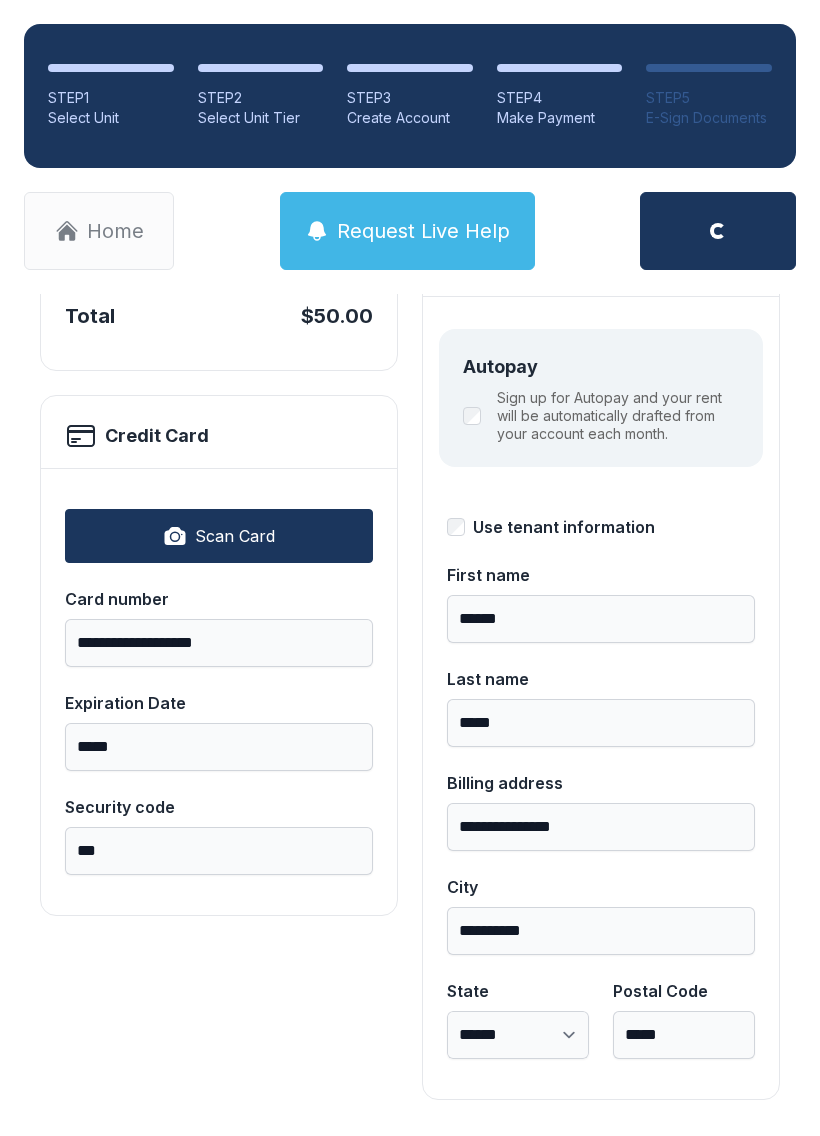 click on "**********" at bounding box center [601, 698] 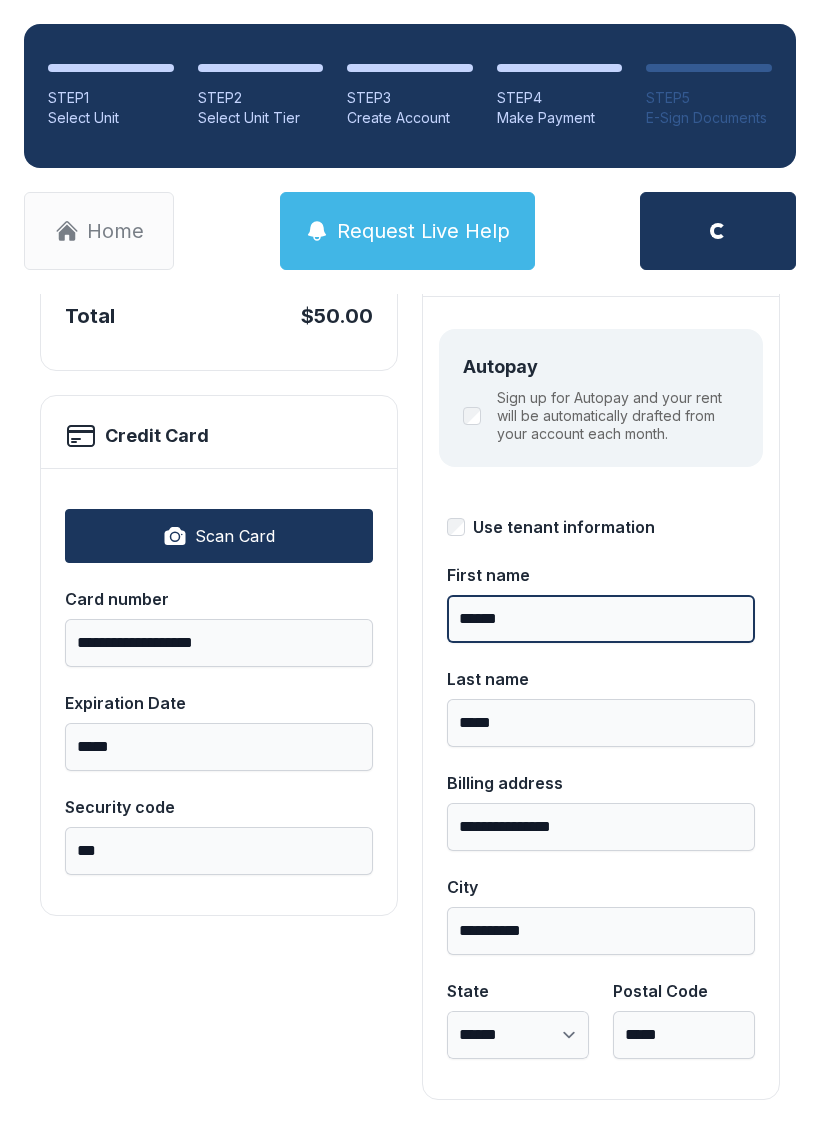 click on "******" at bounding box center [601, 619] 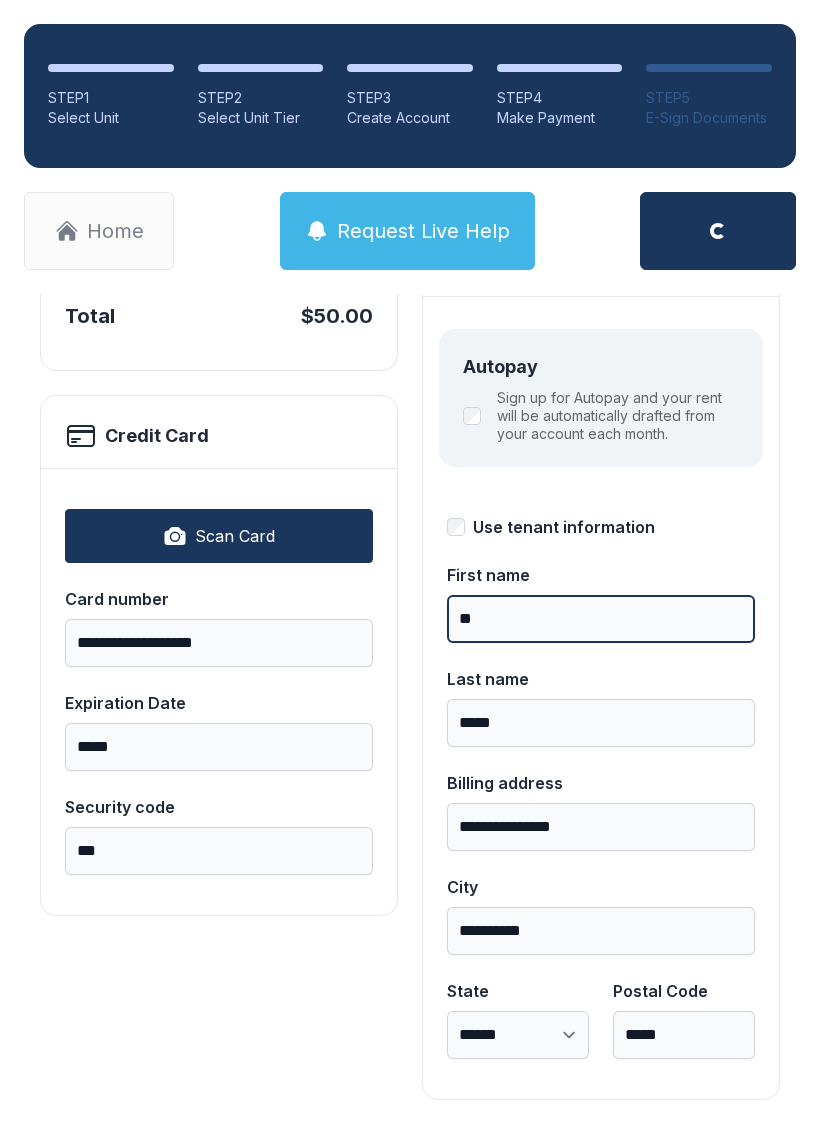 type on "*" 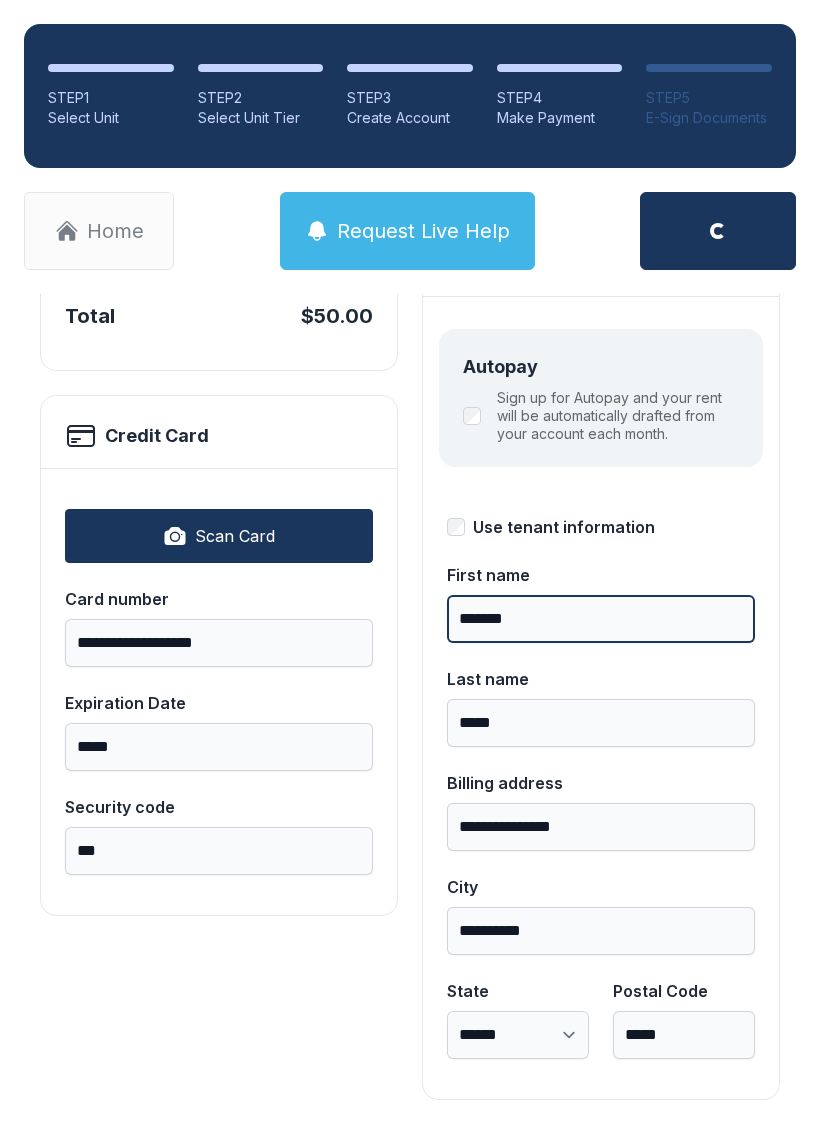 type on "*******" 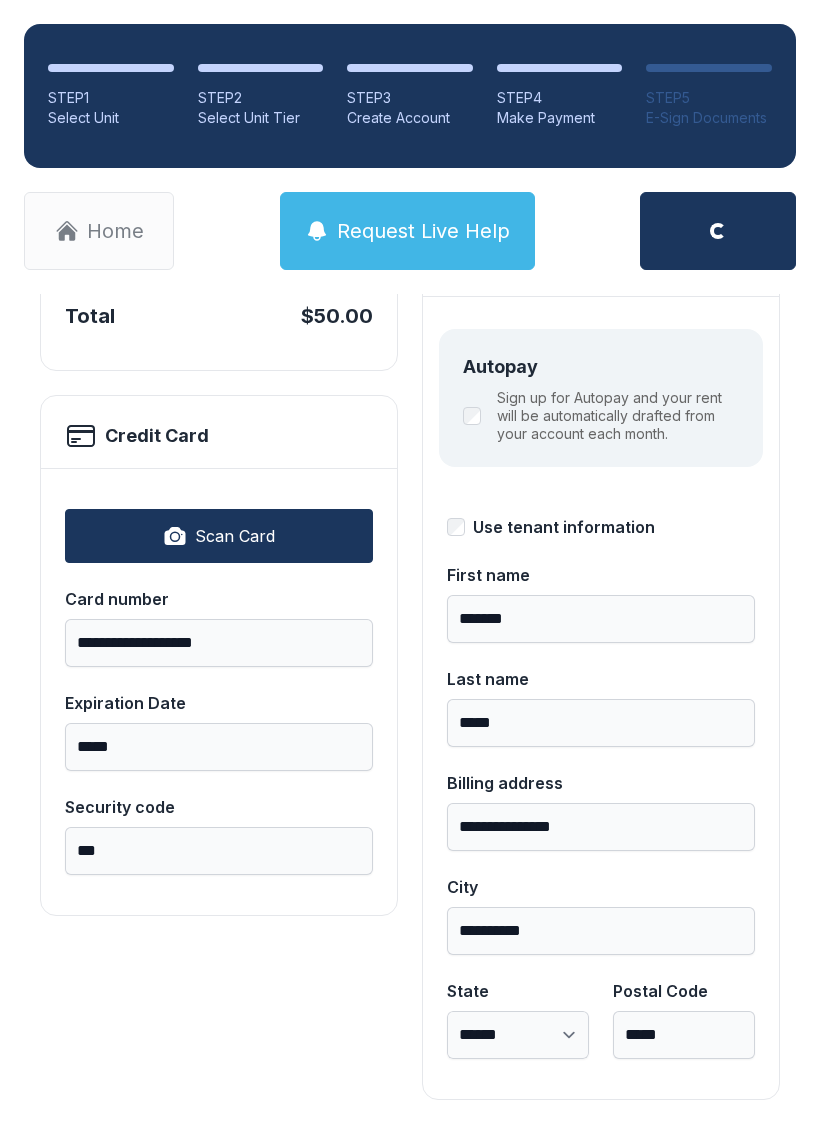 click on "**********" at bounding box center (601, 697) 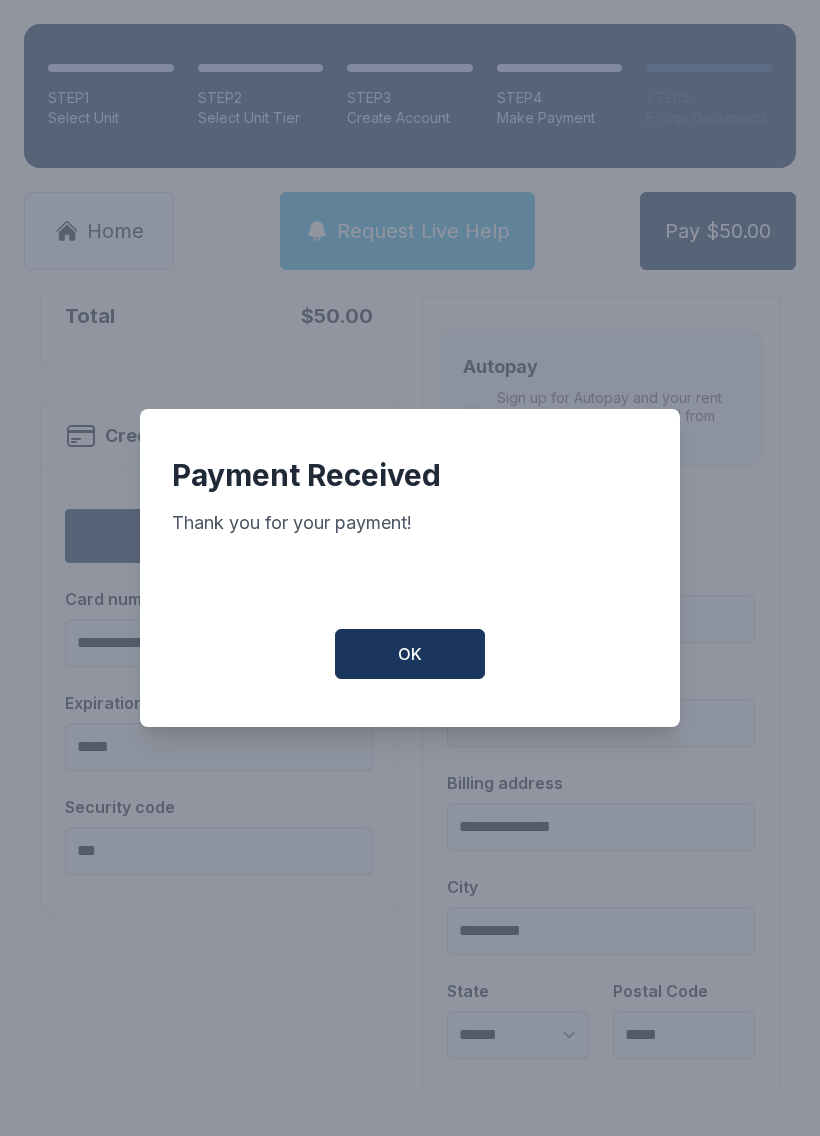 scroll, scrollTop: 0, scrollLeft: 0, axis: both 